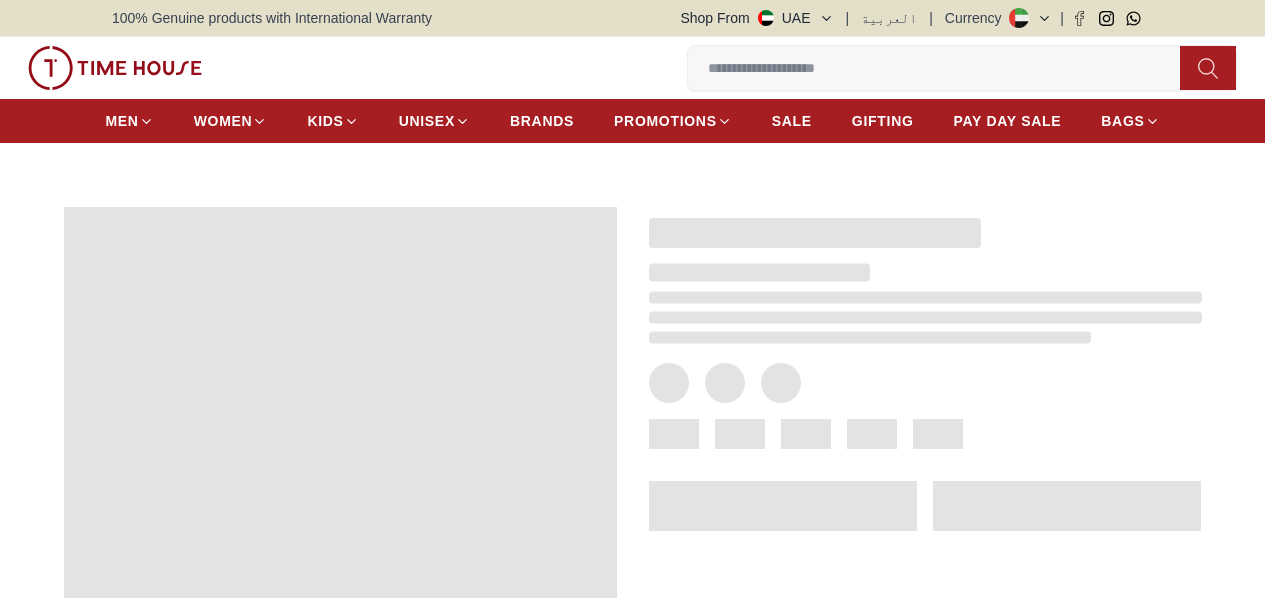 scroll, scrollTop: 0, scrollLeft: 0, axis: both 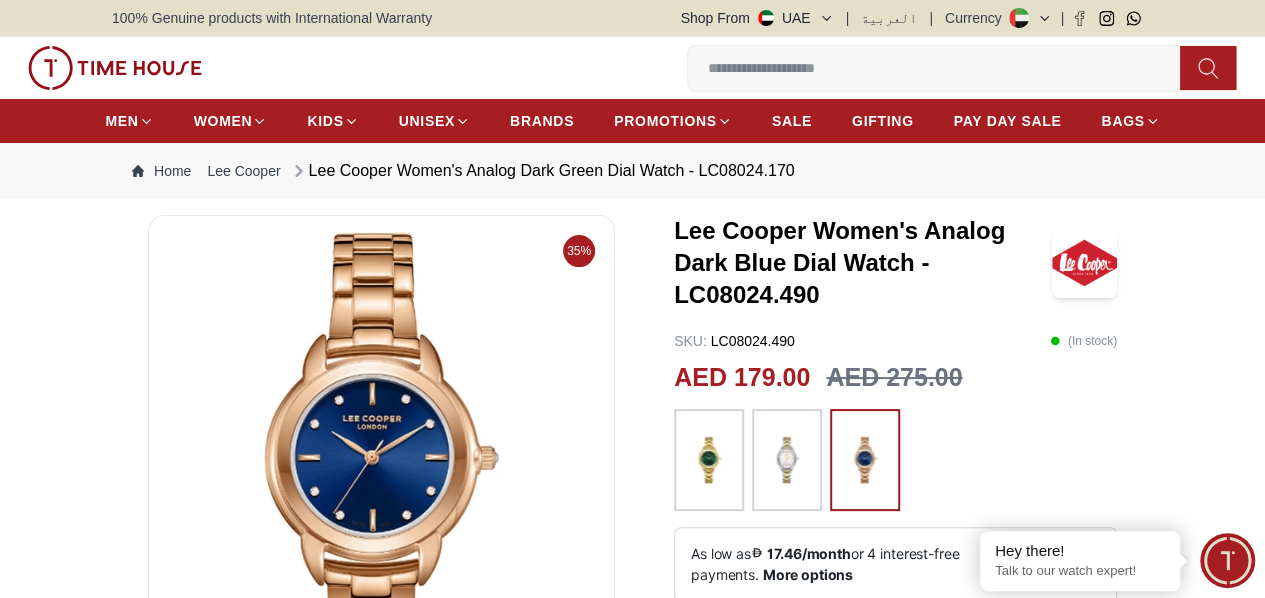 click at bounding box center [709, 460] 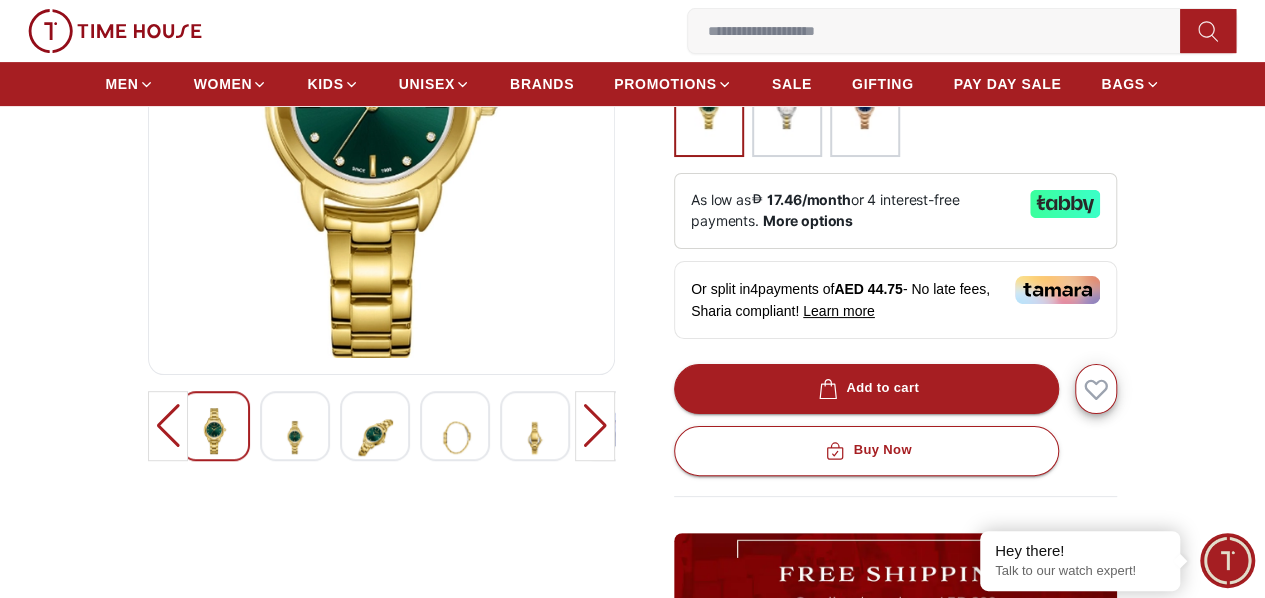 scroll, scrollTop: 360, scrollLeft: 0, axis: vertical 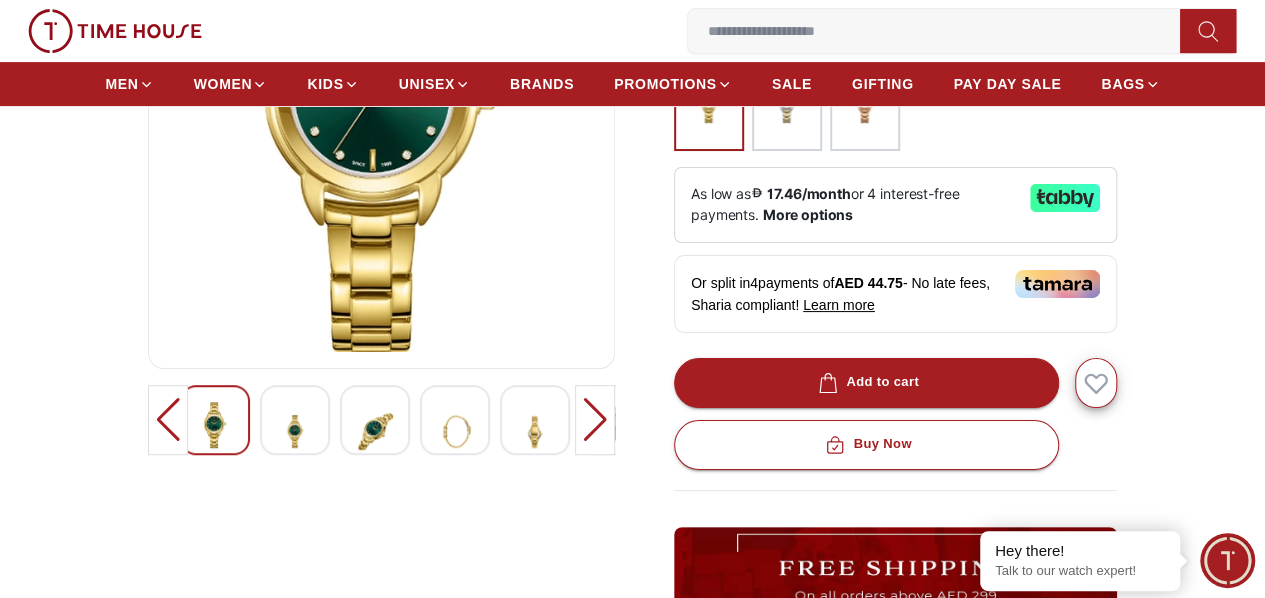 click at bounding box center [375, 431] 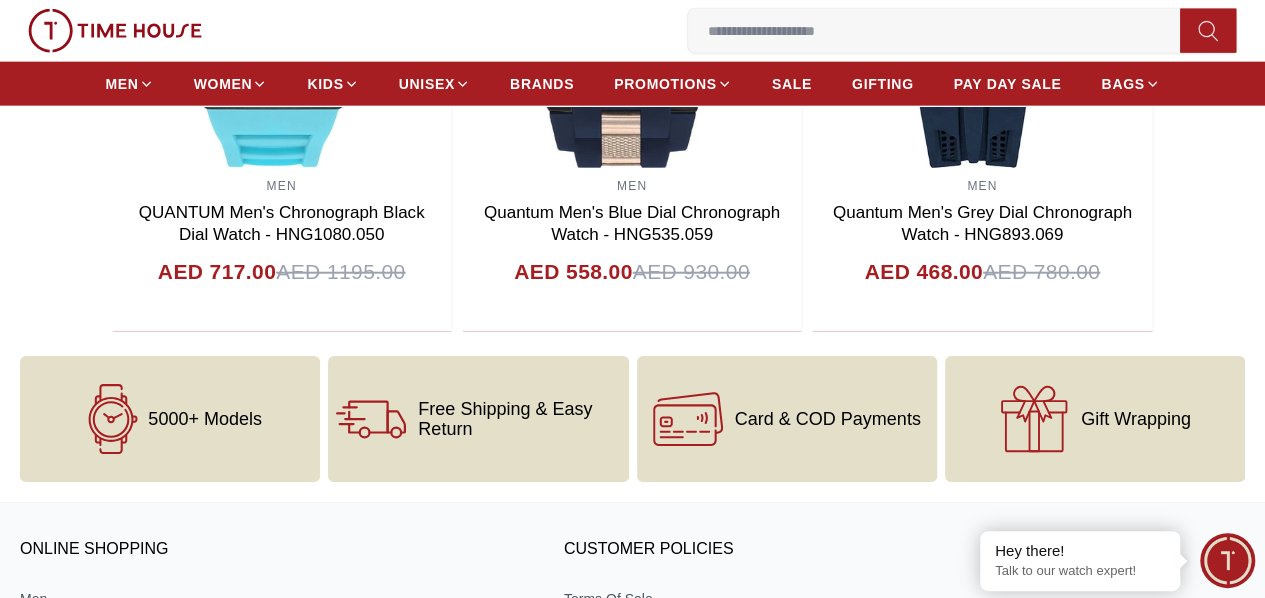 scroll, scrollTop: 2896, scrollLeft: 0, axis: vertical 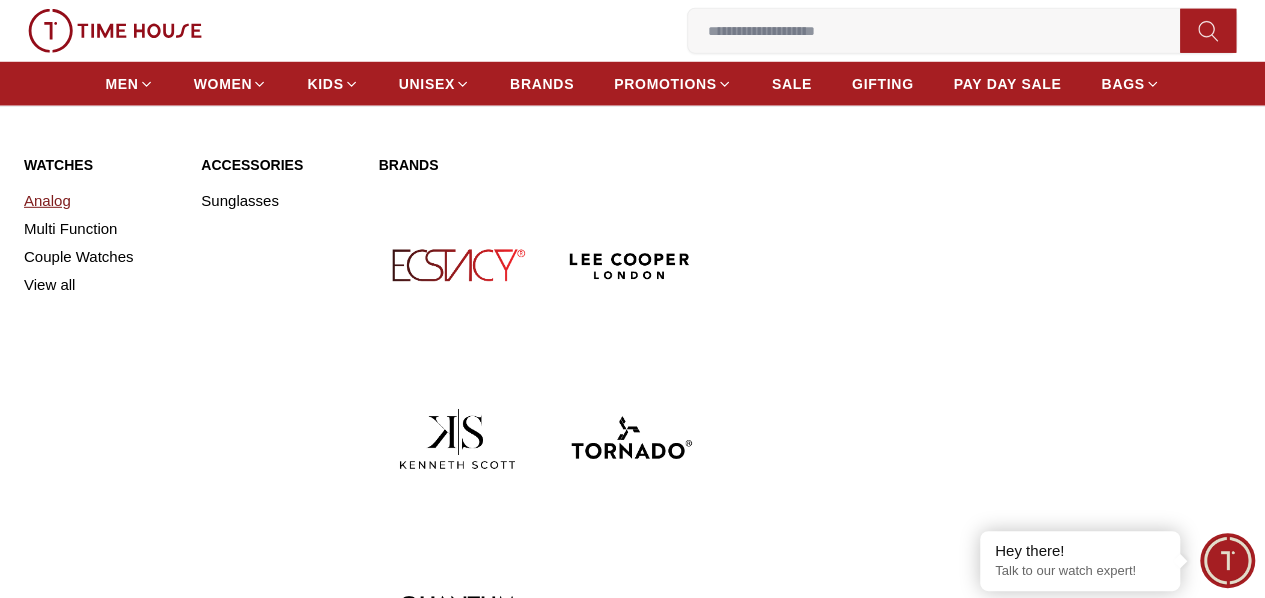 click on "Analog" at bounding box center [100, 201] 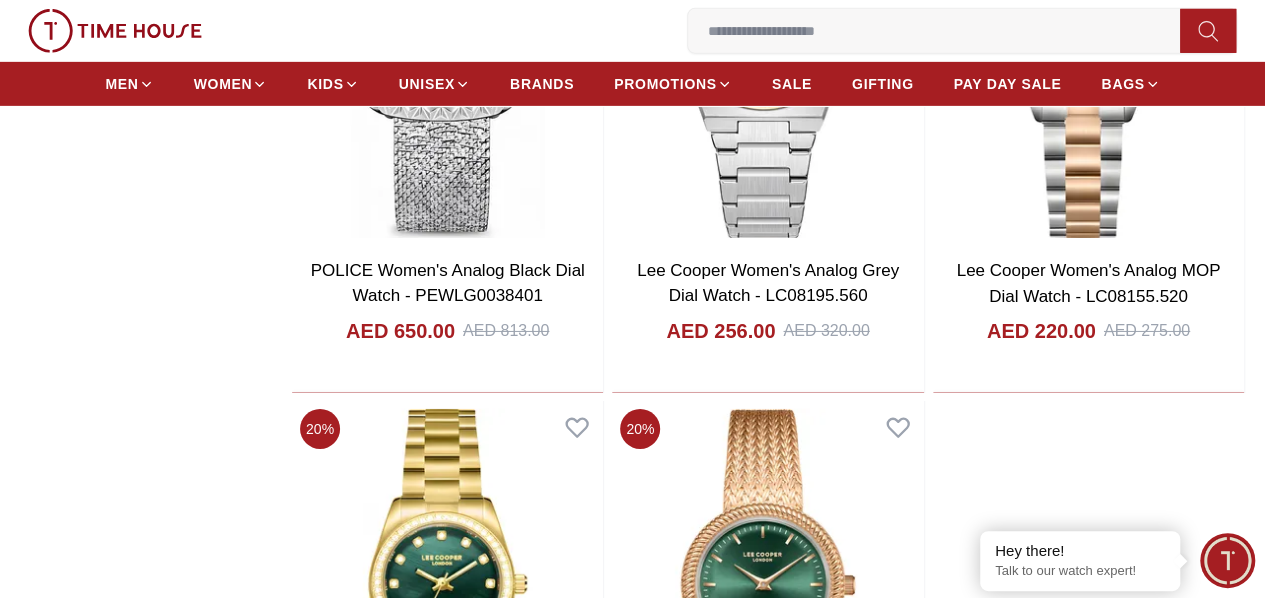 scroll, scrollTop: 3200, scrollLeft: 0, axis: vertical 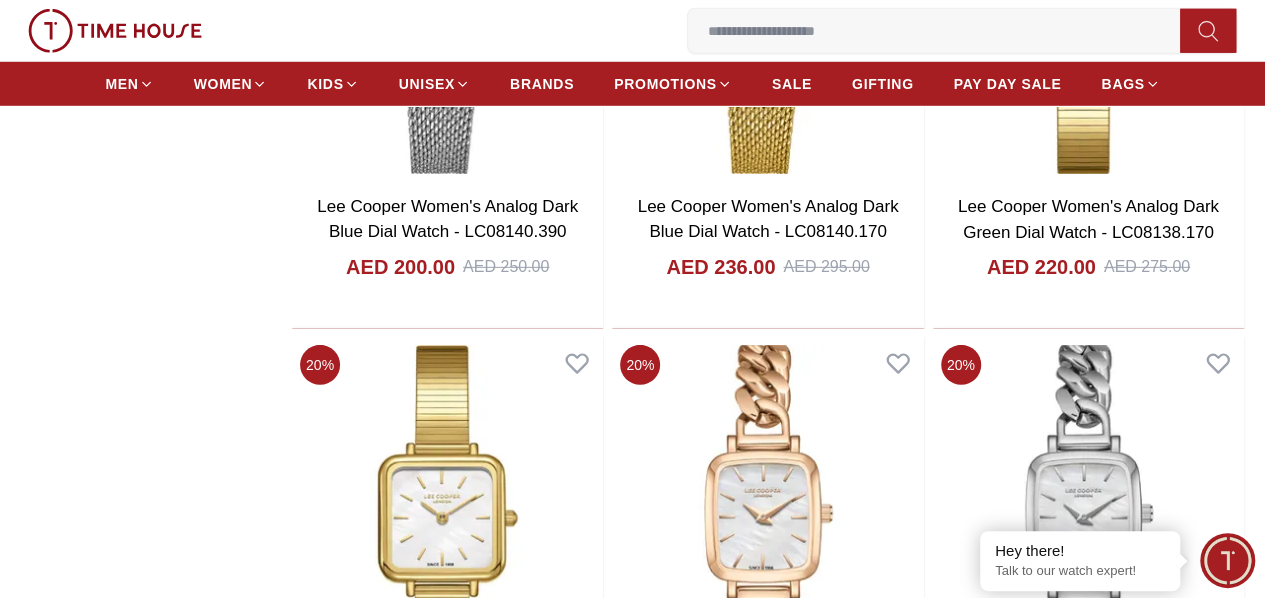 click at bounding box center [447, 1637] 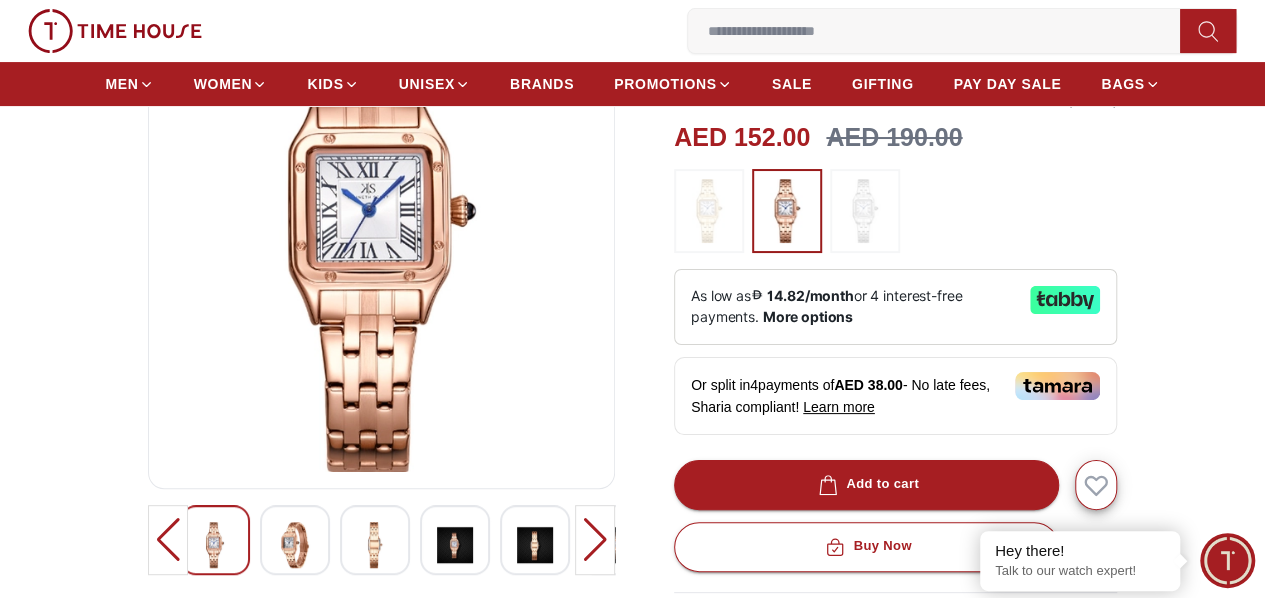 scroll, scrollTop: 320, scrollLeft: 0, axis: vertical 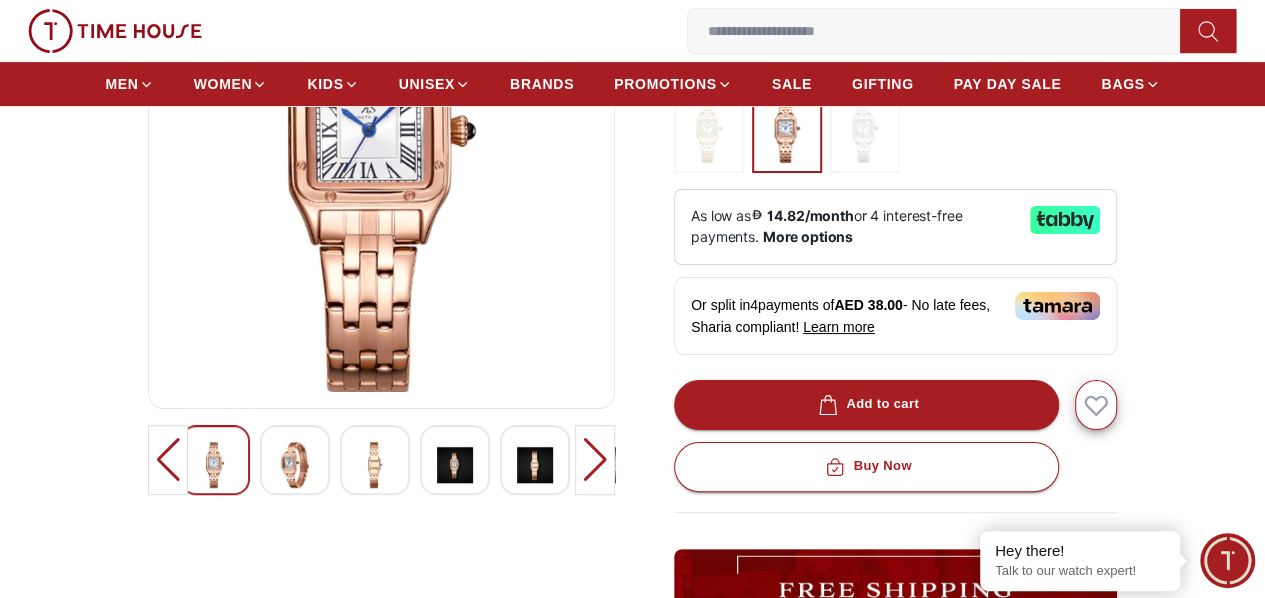 click at bounding box center (295, 460) 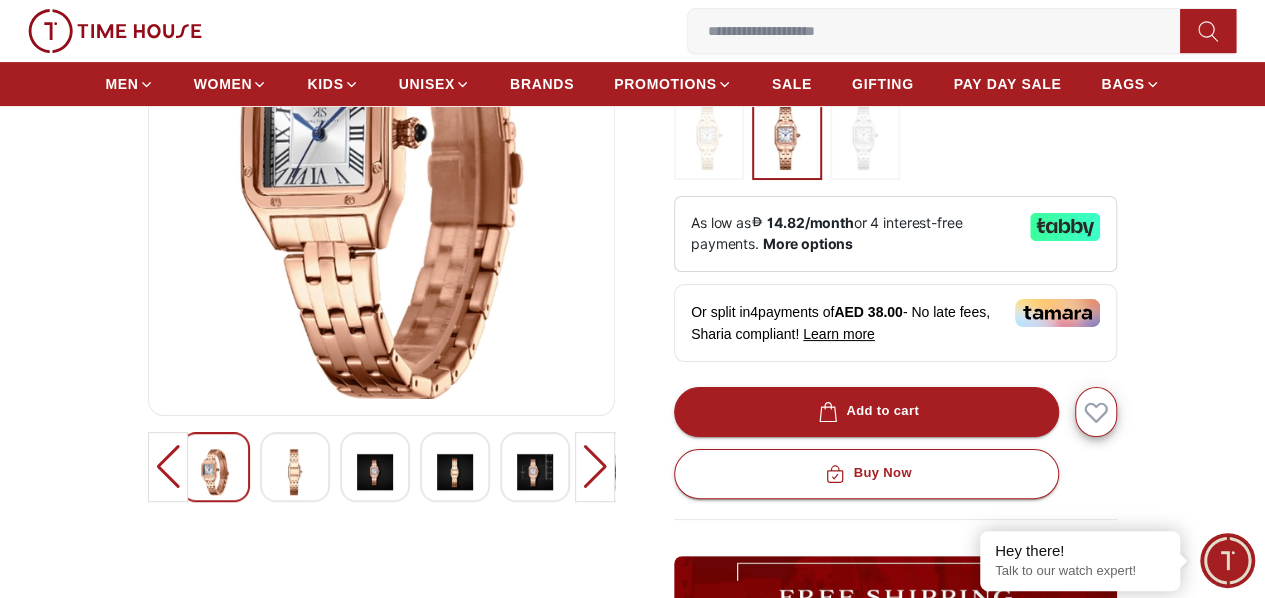 scroll, scrollTop: 320, scrollLeft: 0, axis: vertical 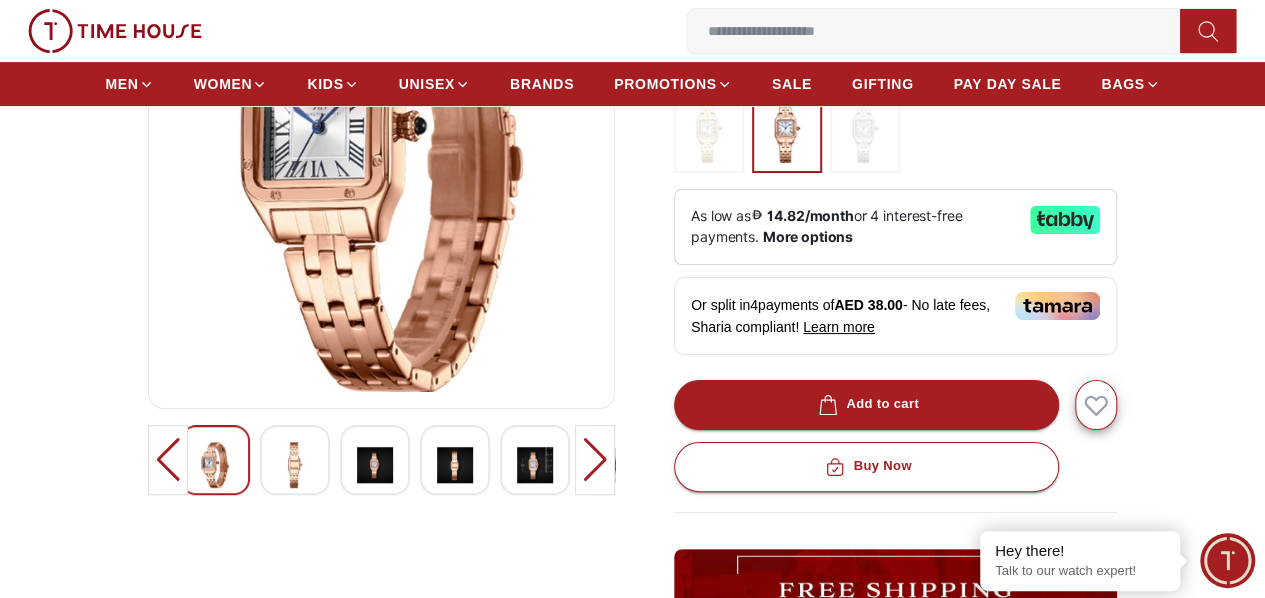 click at bounding box center [615, 465] 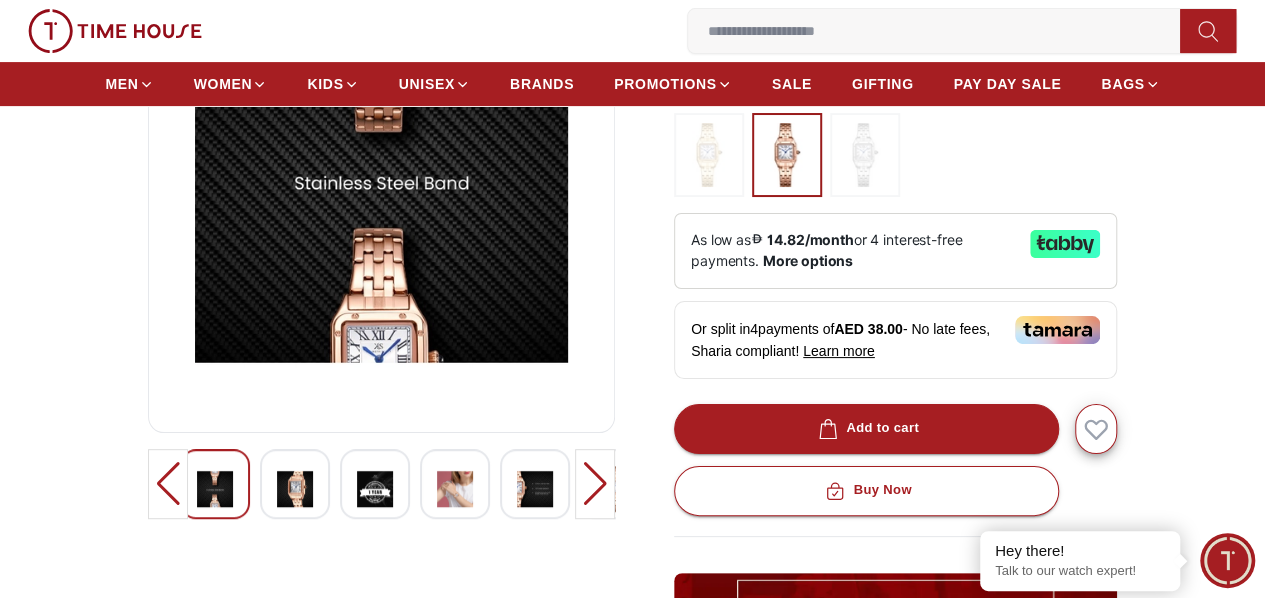 scroll, scrollTop: 360, scrollLeft: 0, axis: vertical 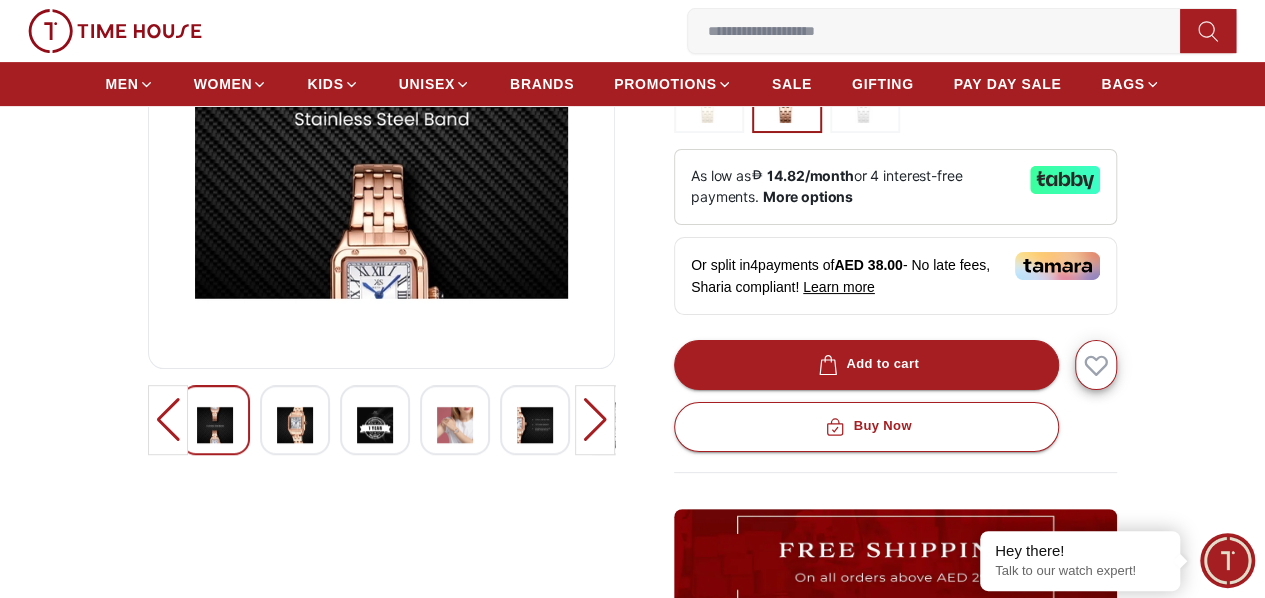 click at bounding box center (455, 425) 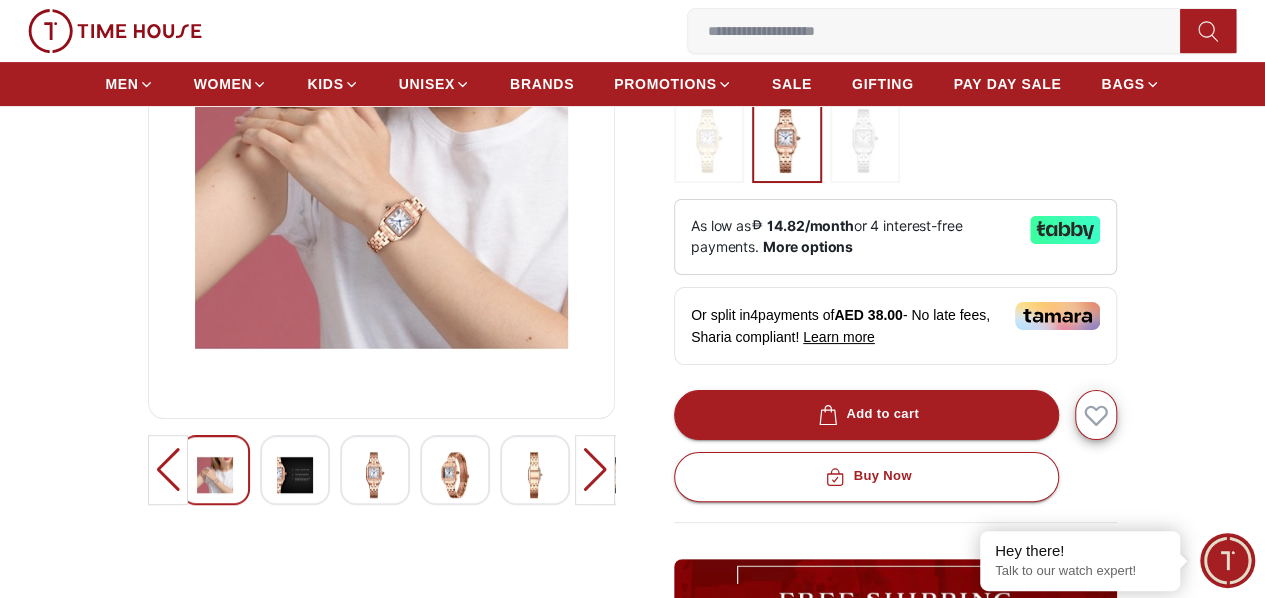 scroll, scrollTop: 360, scrollLeft: 0, axis: vertical 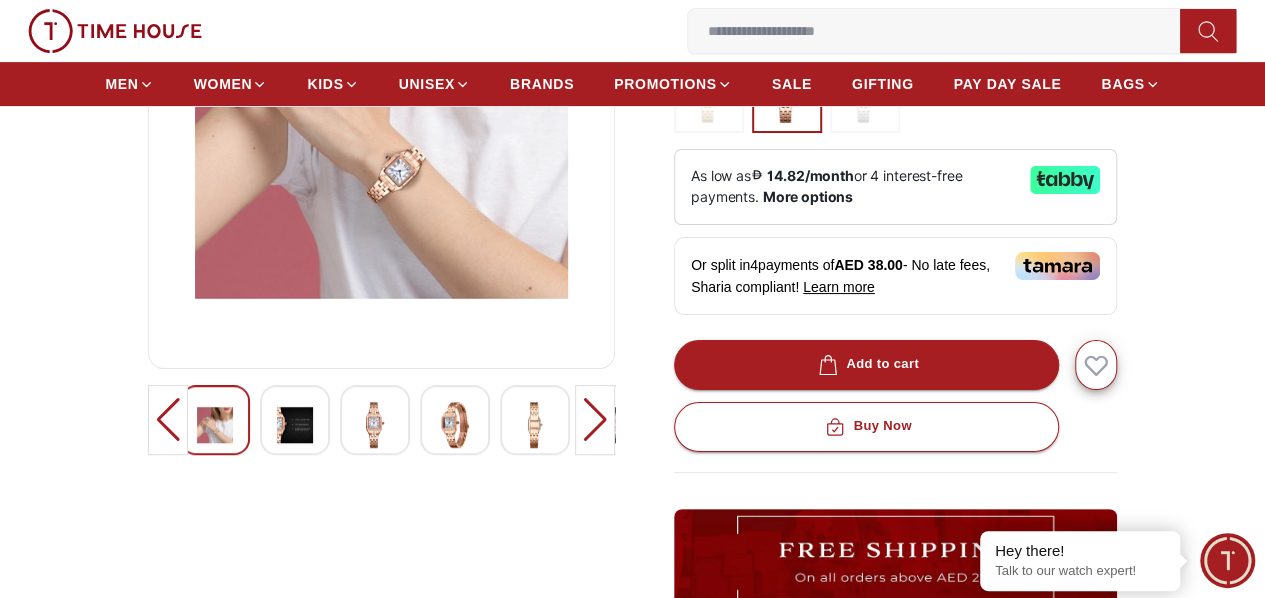 click at bounding box center [455, 425] 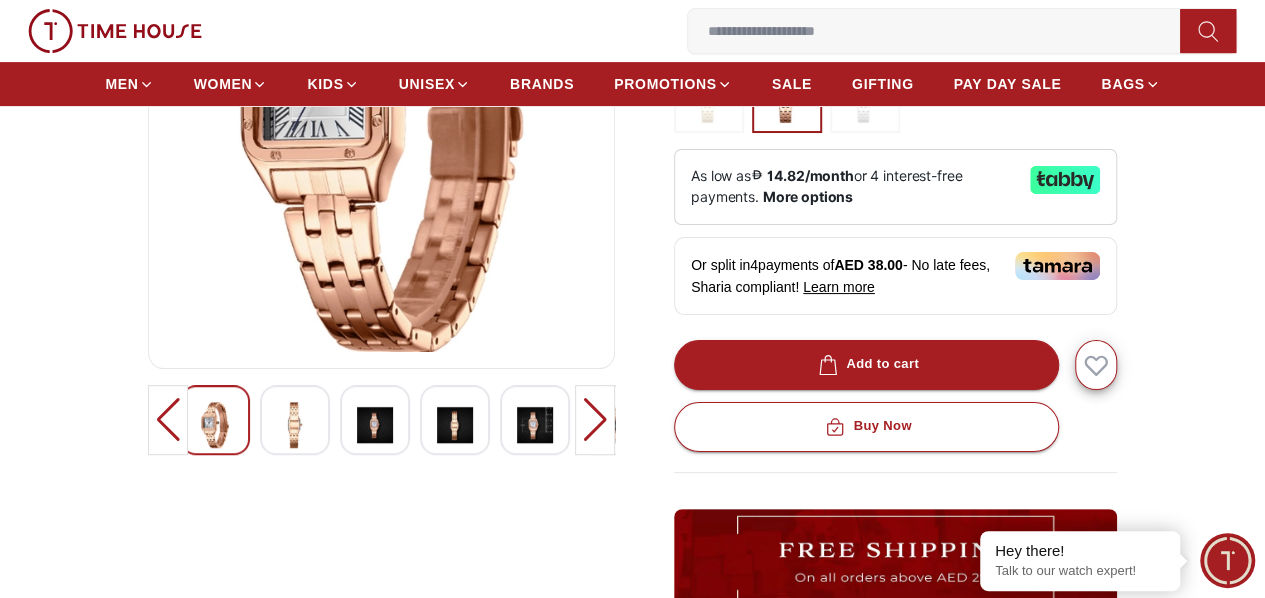 click at bounding box center [375, 425] 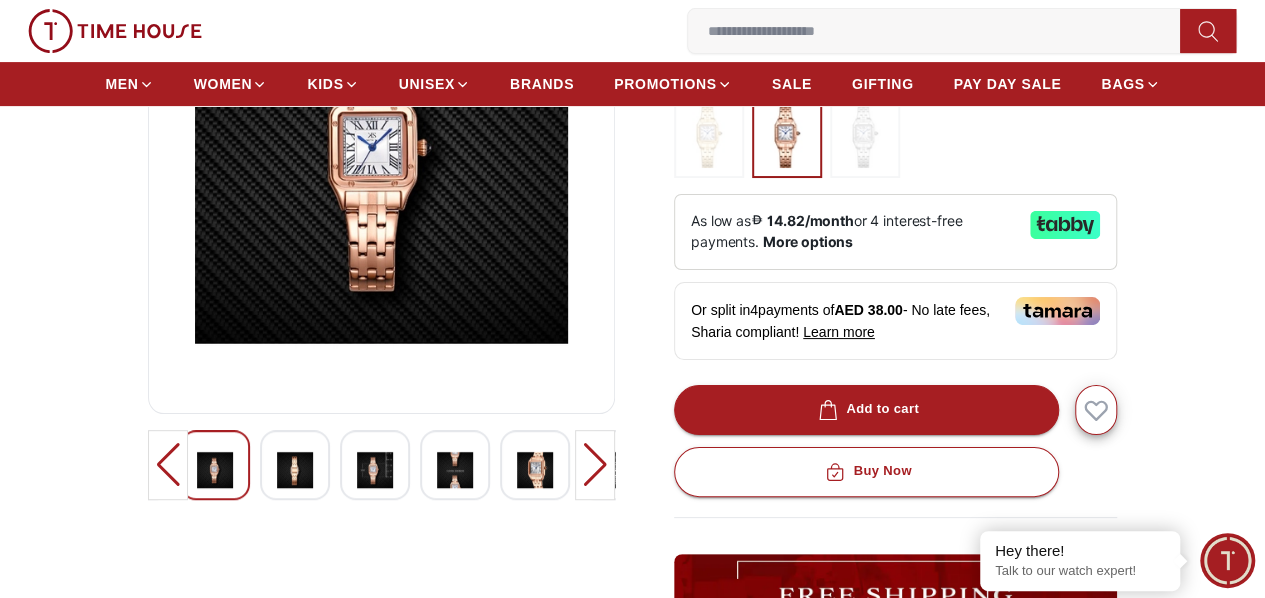scroll, scrollTop: 320, scrollLeft: 0, axis: vertical 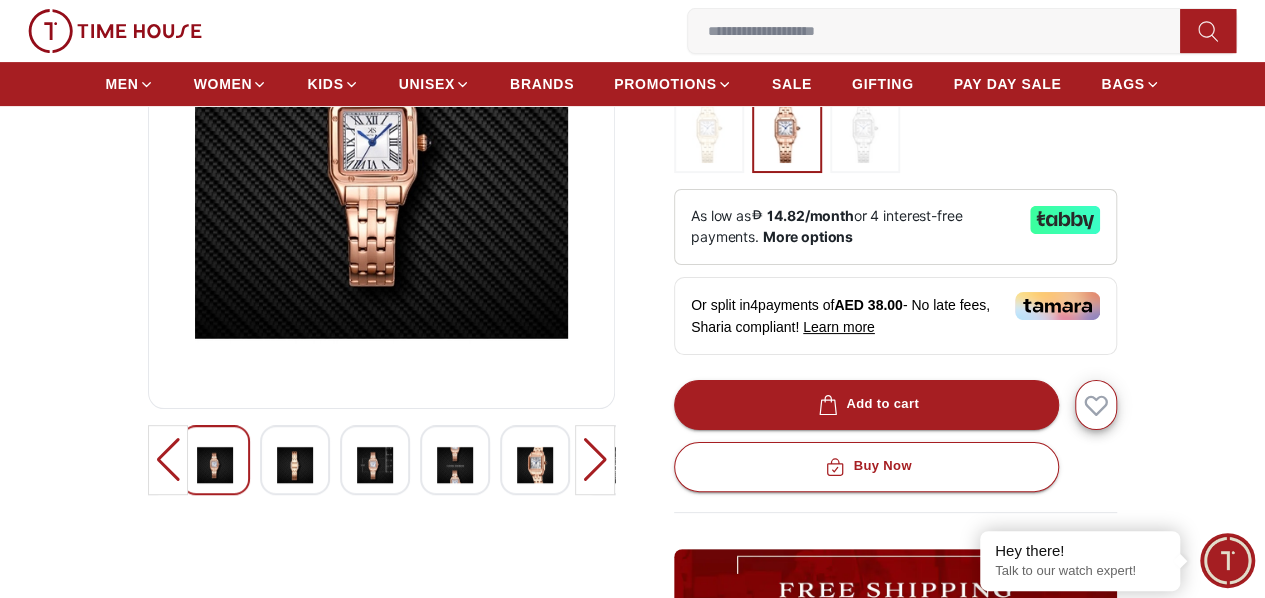 click at bounding box center [455, 465] 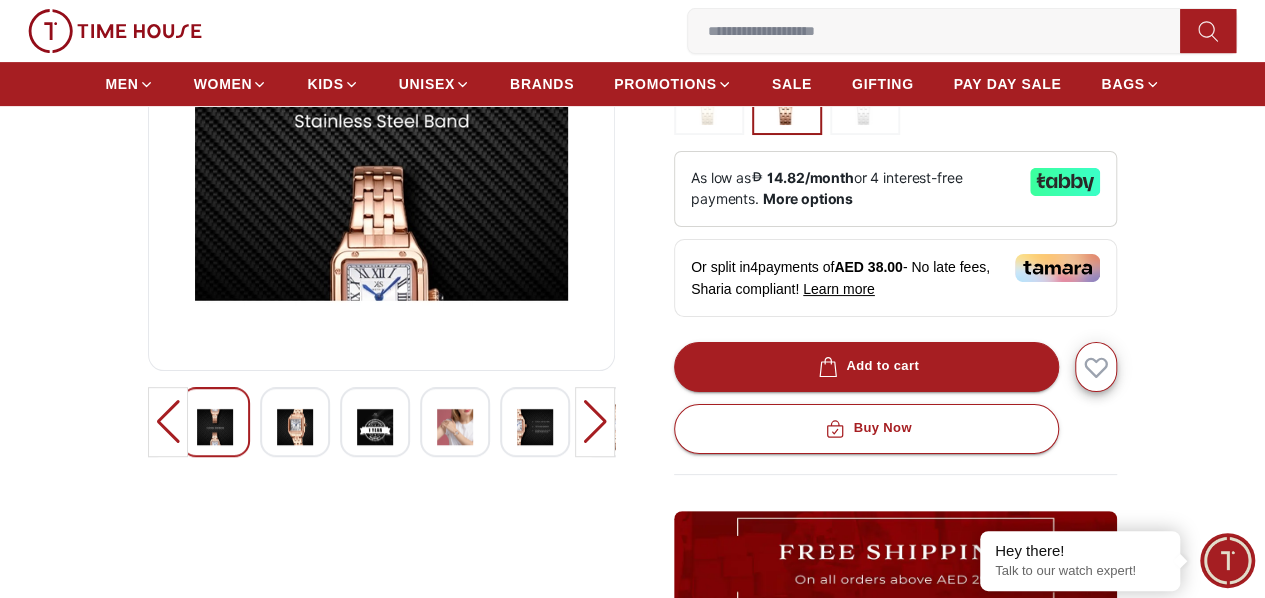 scroll, scrollTop: 360, scrollLeft: 0, axis: vertical 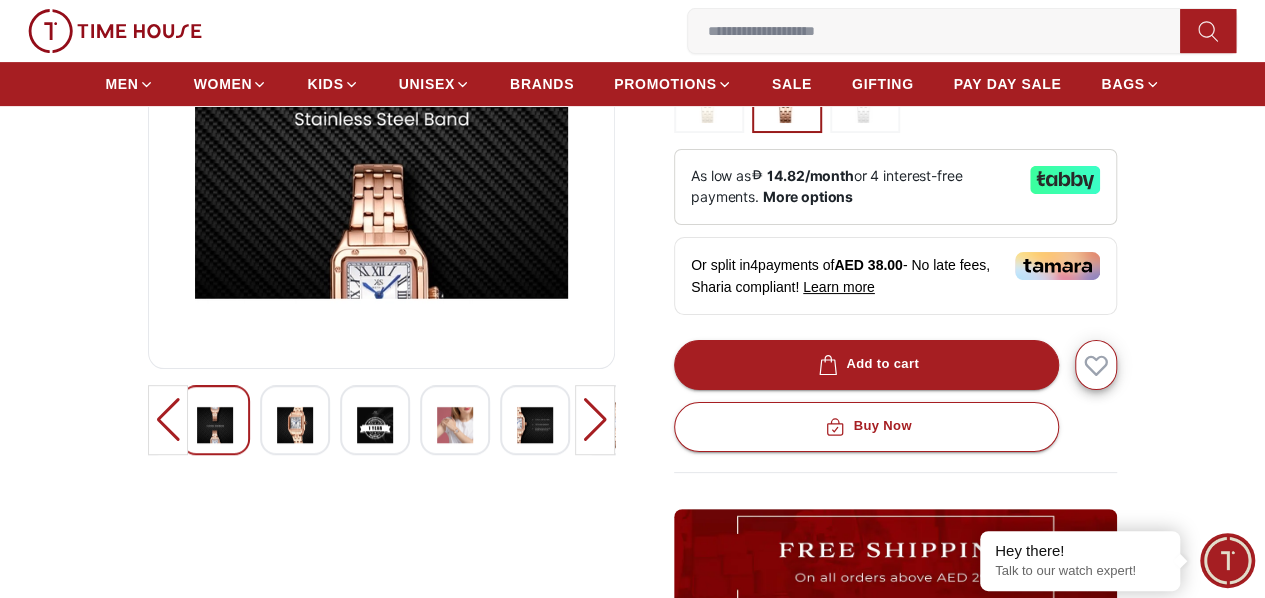 click at bounding box center [535, 425] 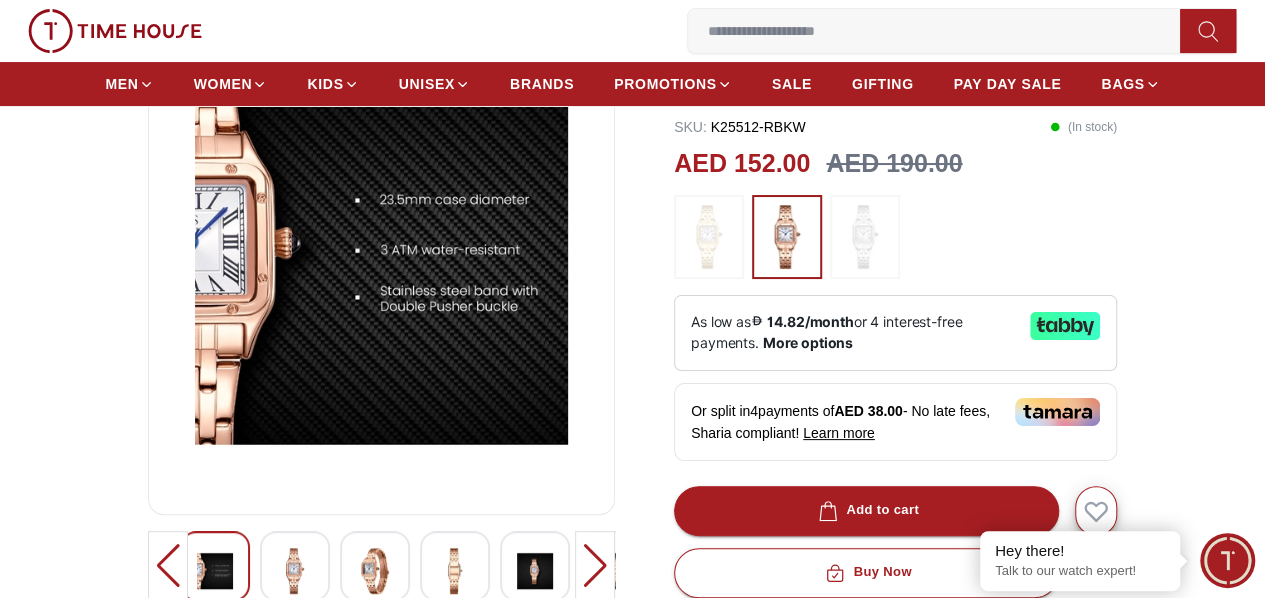 scroll, scrollTop: 440, scrollLeft: 0, axis: vertical 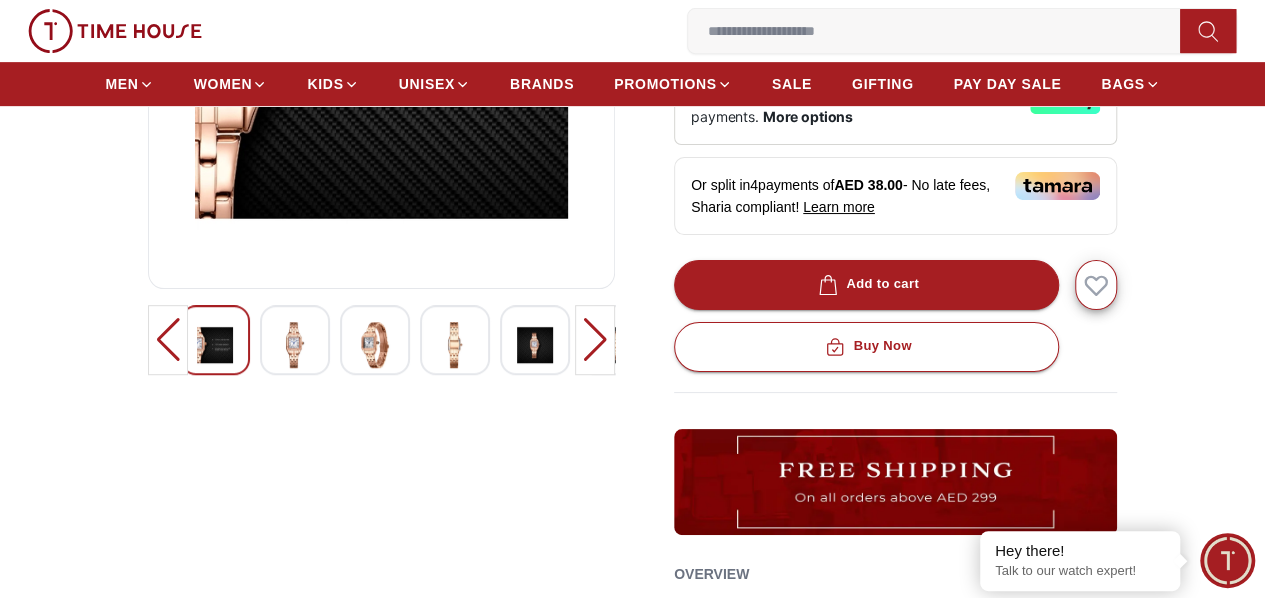 click at bounding box center (595, 340) 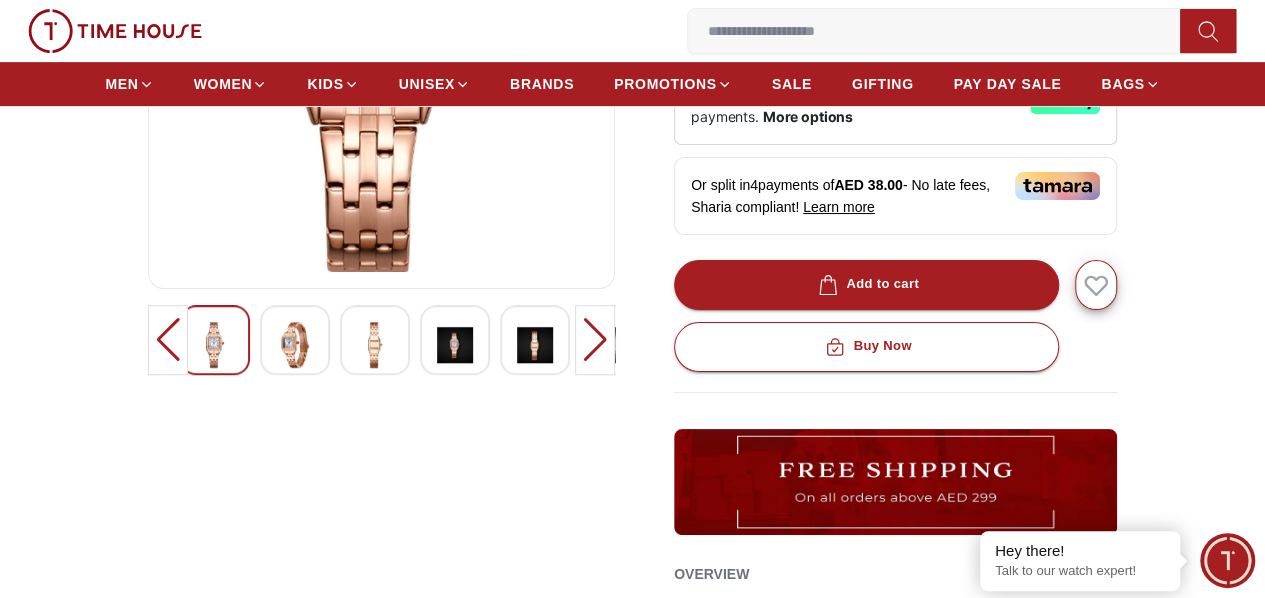 click at bounding box center (595, 340) 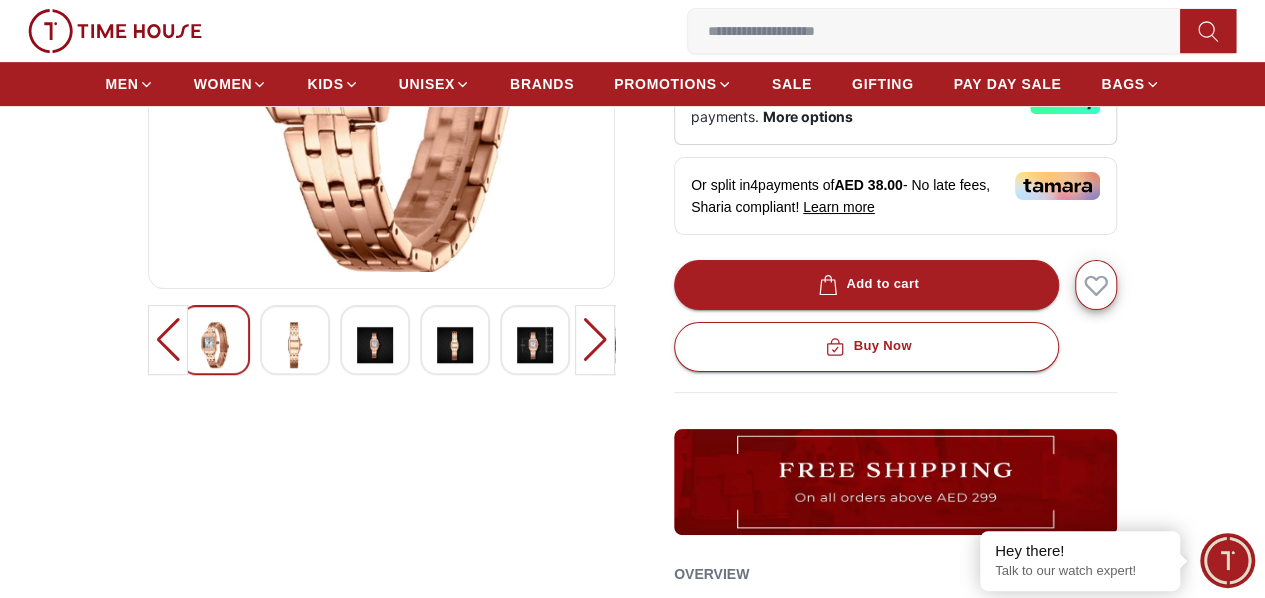 click at bounding box center (595, 340) 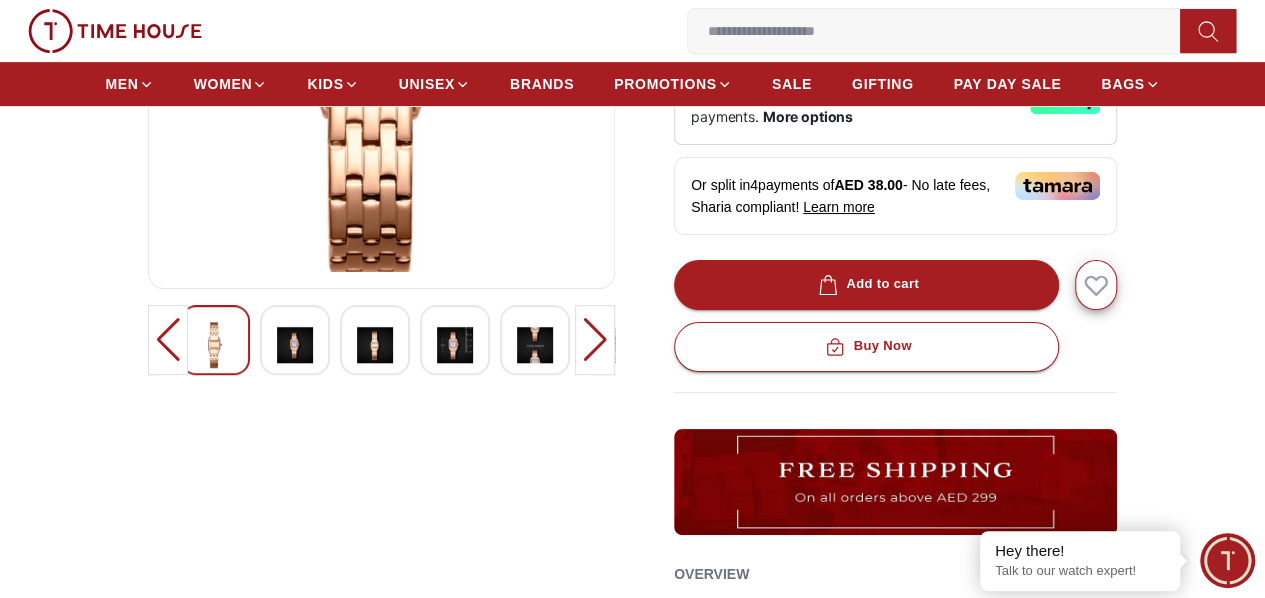 click at bounding box center (455, 345) 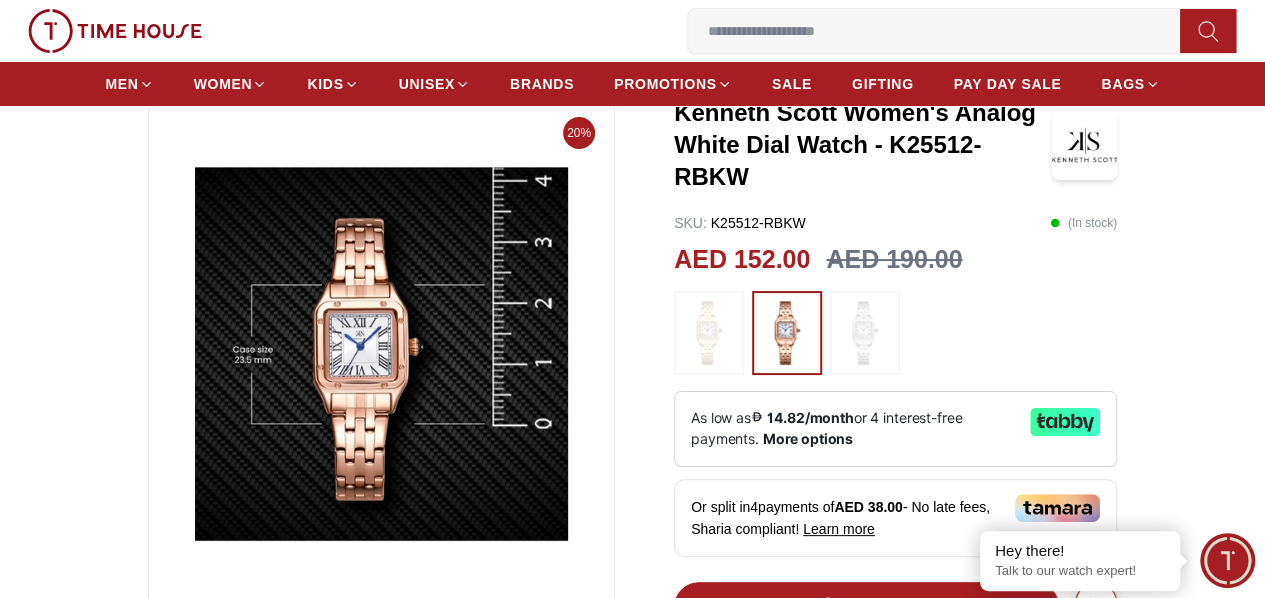 scroll, scrollTop: 120, scrollLeft: 0, axis: vertical 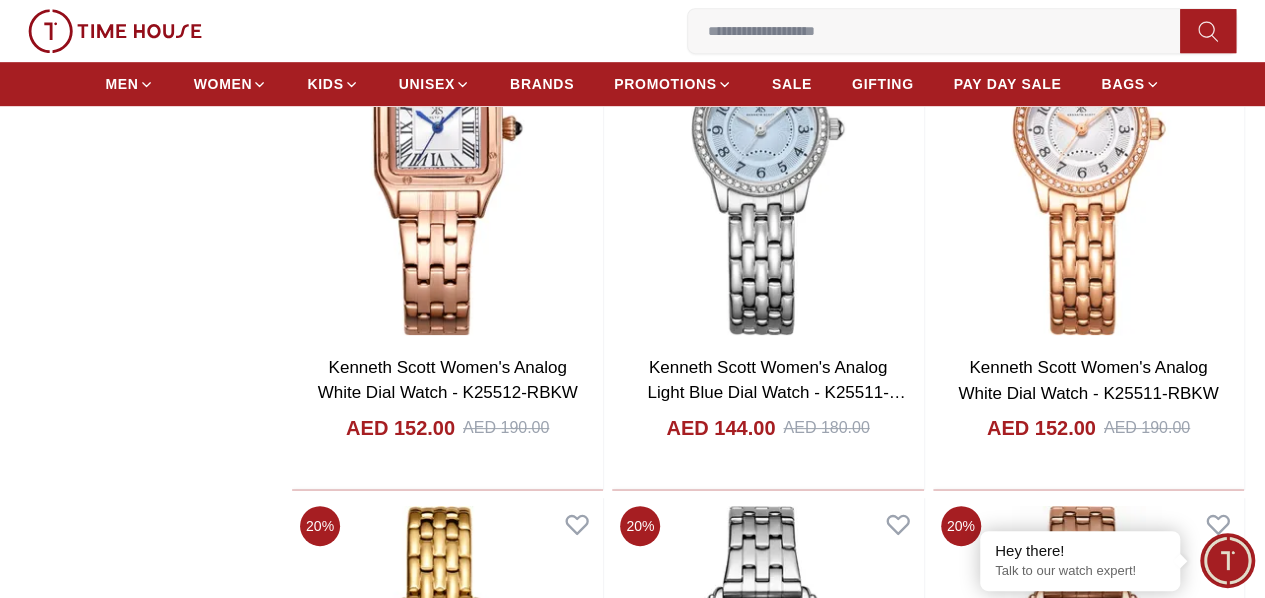click at bounding box center (447, 1798) 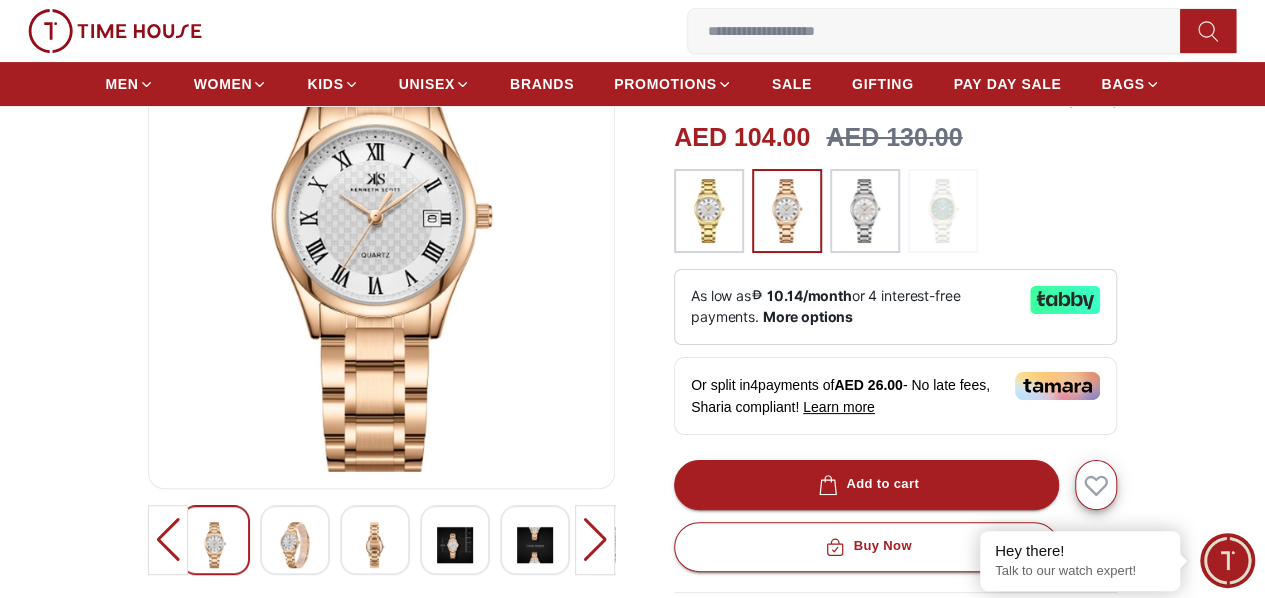 scroll, scrollTop: 360, scrollLeft: 0, axis: vertical 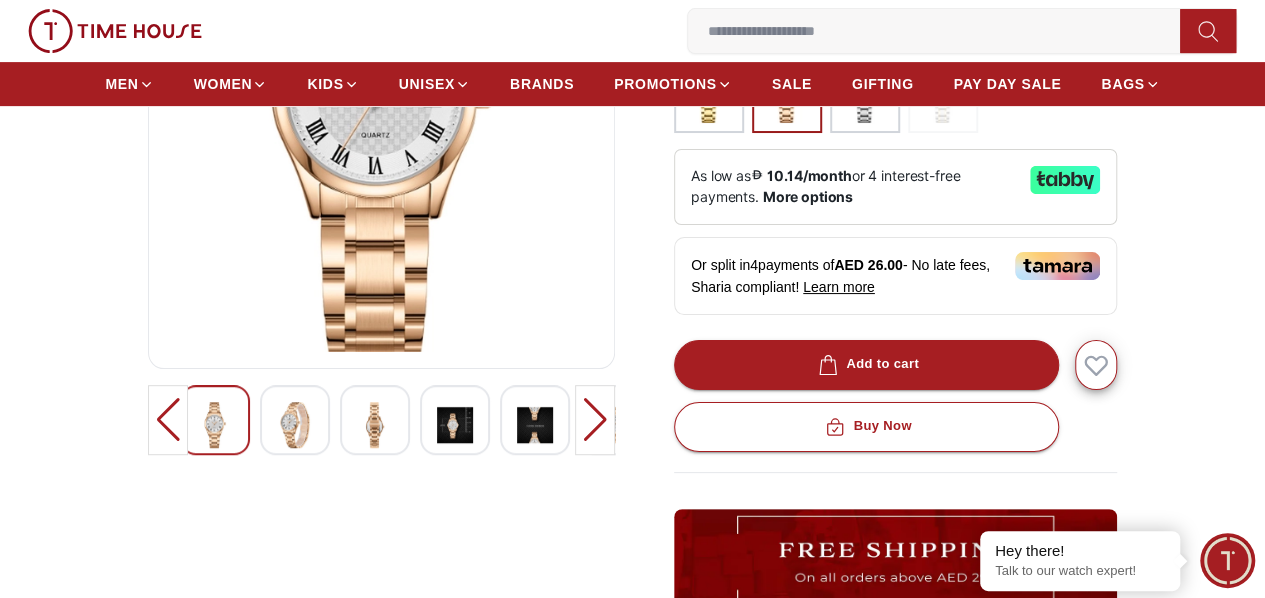 click at bounding box center (295, 420) 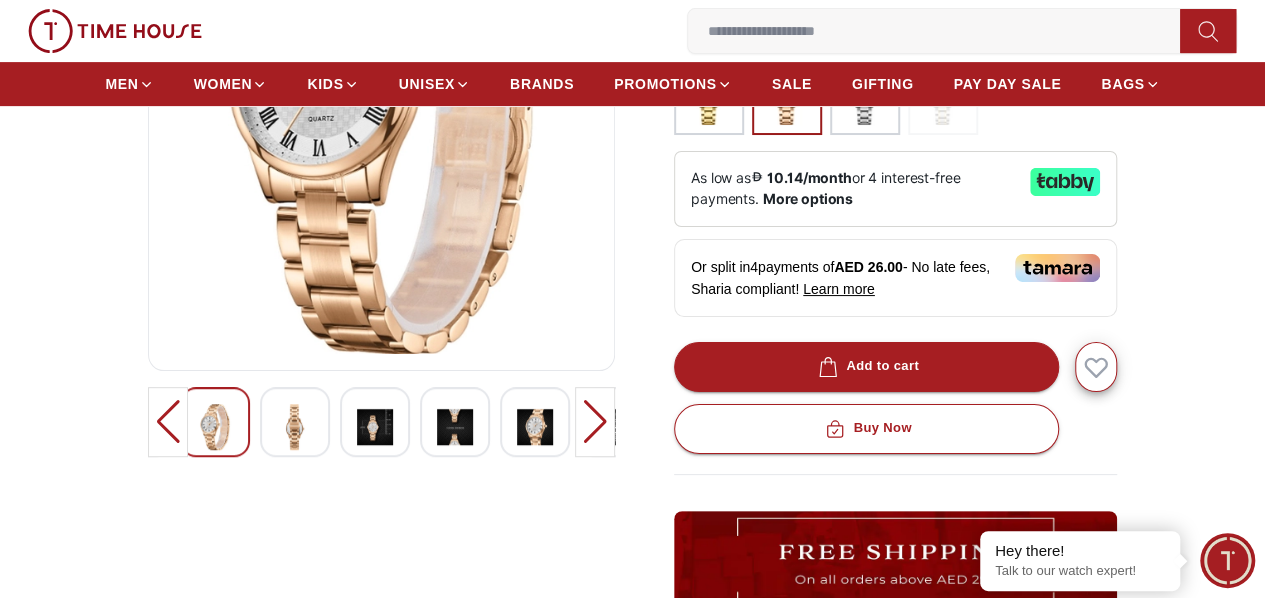 scroll, scrollTop: 360, scrollLeft: 0, axis: vertical 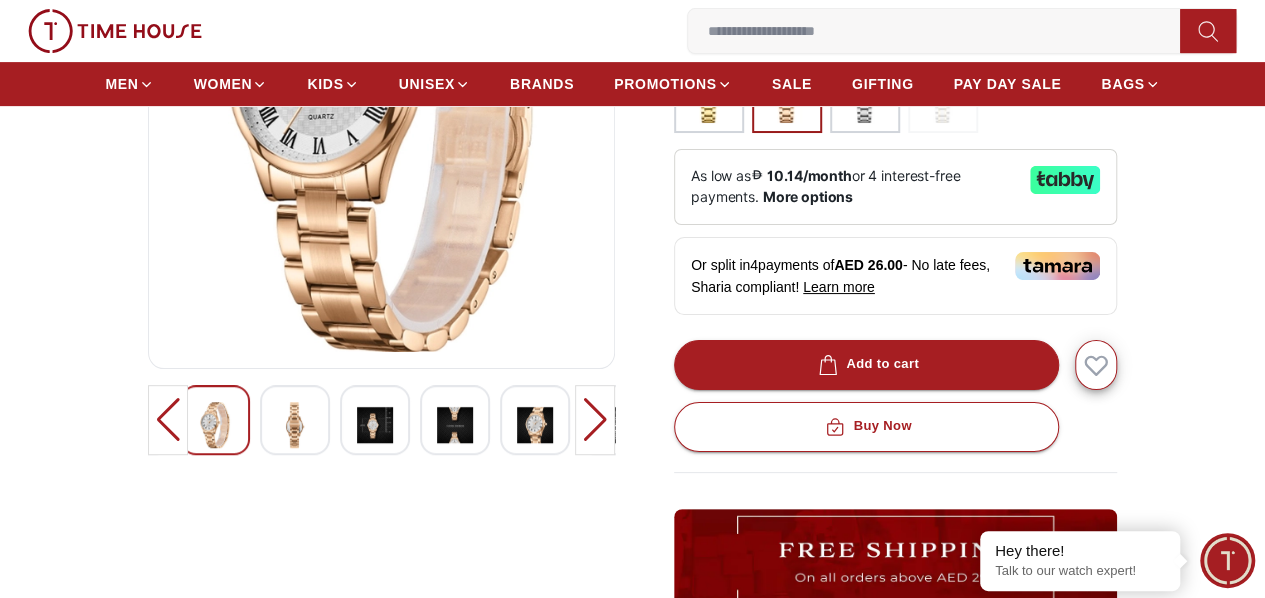 click at bounding box center (375, 425) 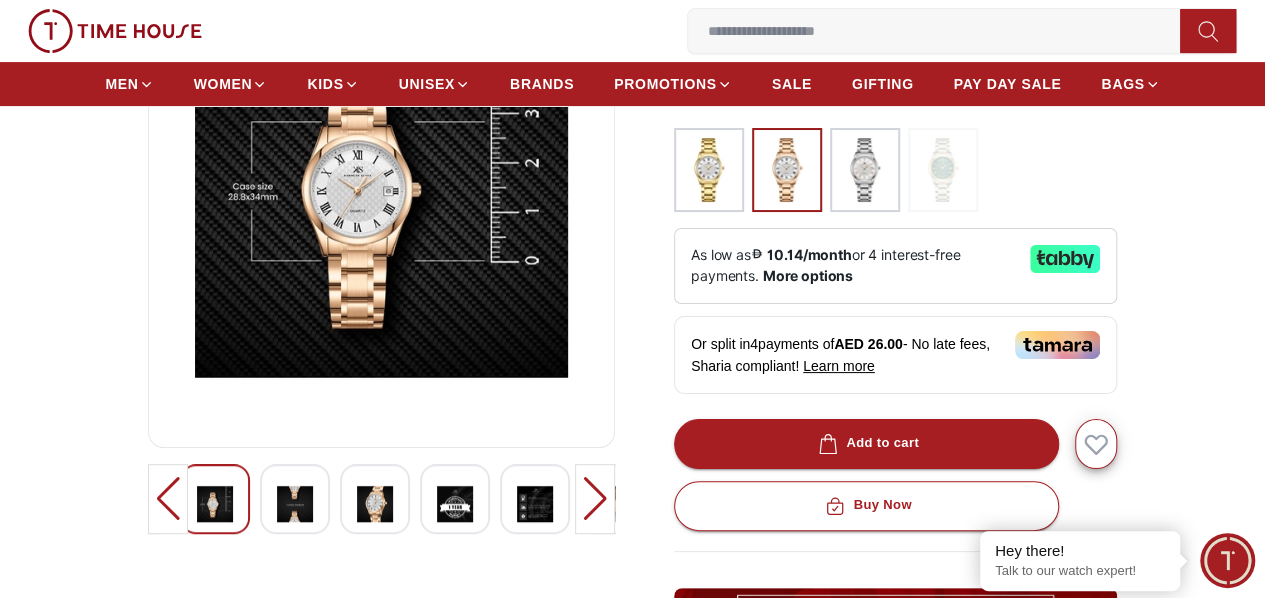 scroll, scrollTop: 440, scrollLeft: 0, axis: vertical 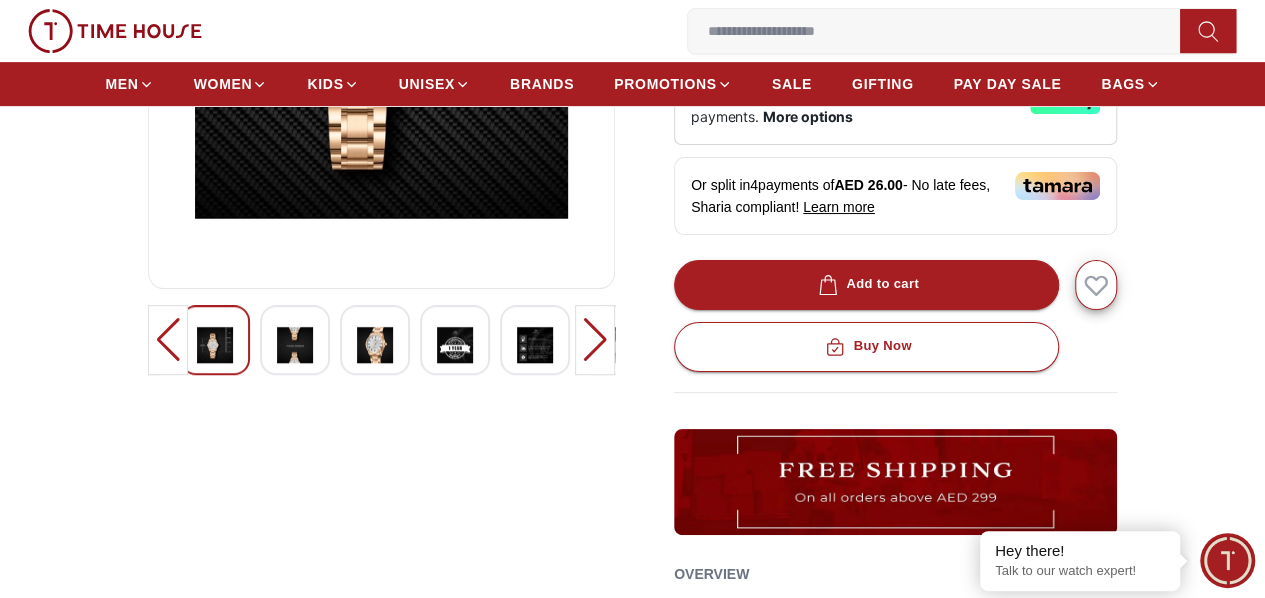 click at bounding box center [615, 345] 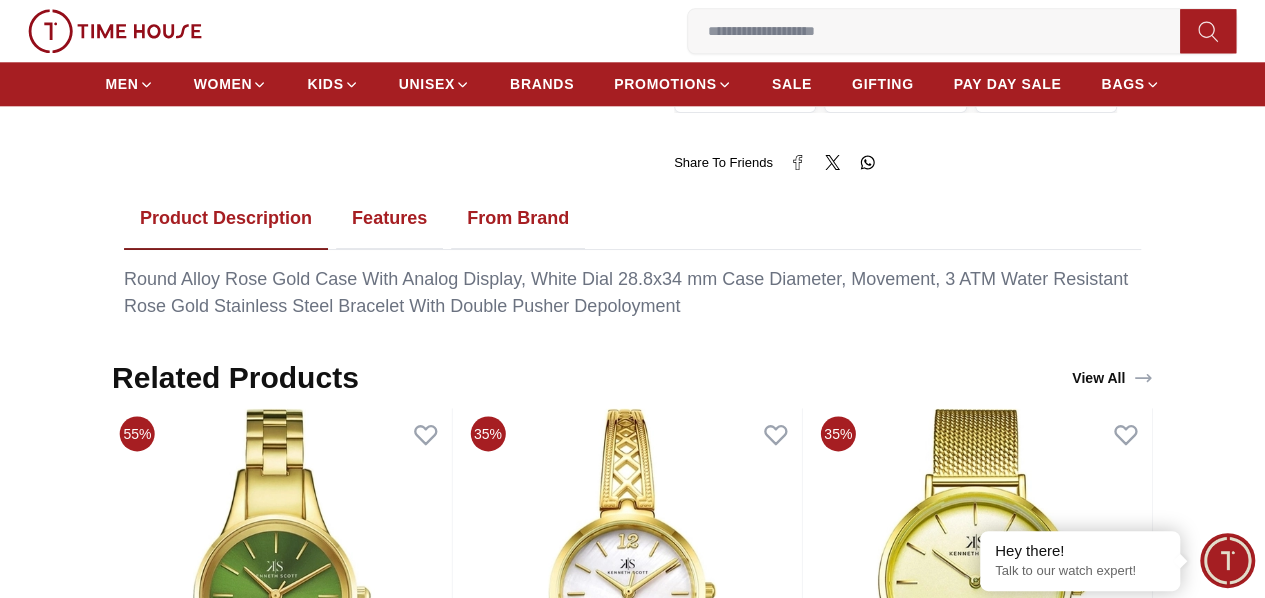 scroll, scrollTop: 1038, scrollLeft: 0, axis: vertical 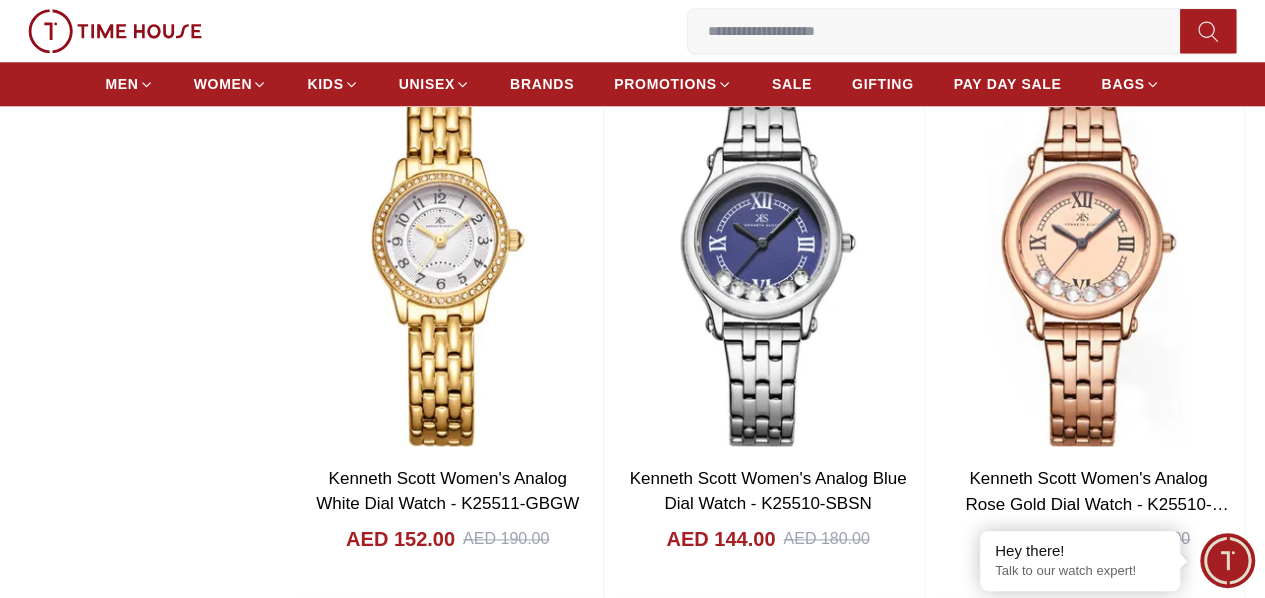 click at bounding box center (447, 1909) 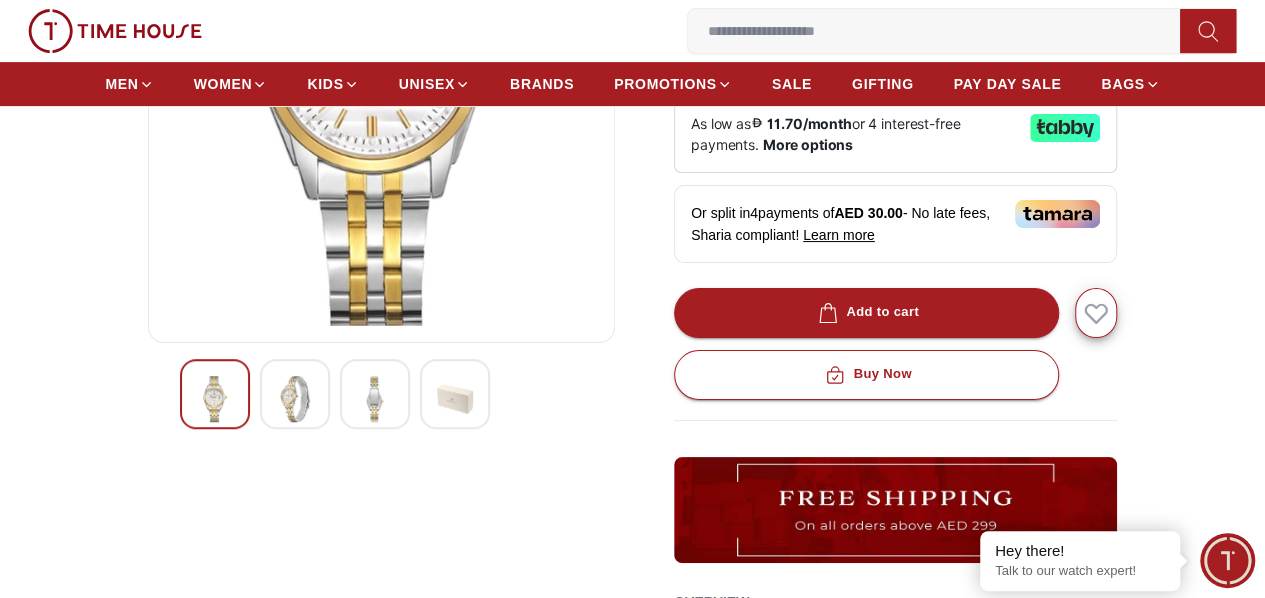scroll, scrollTop: 440, scrollLeft: 0, axis: vertical 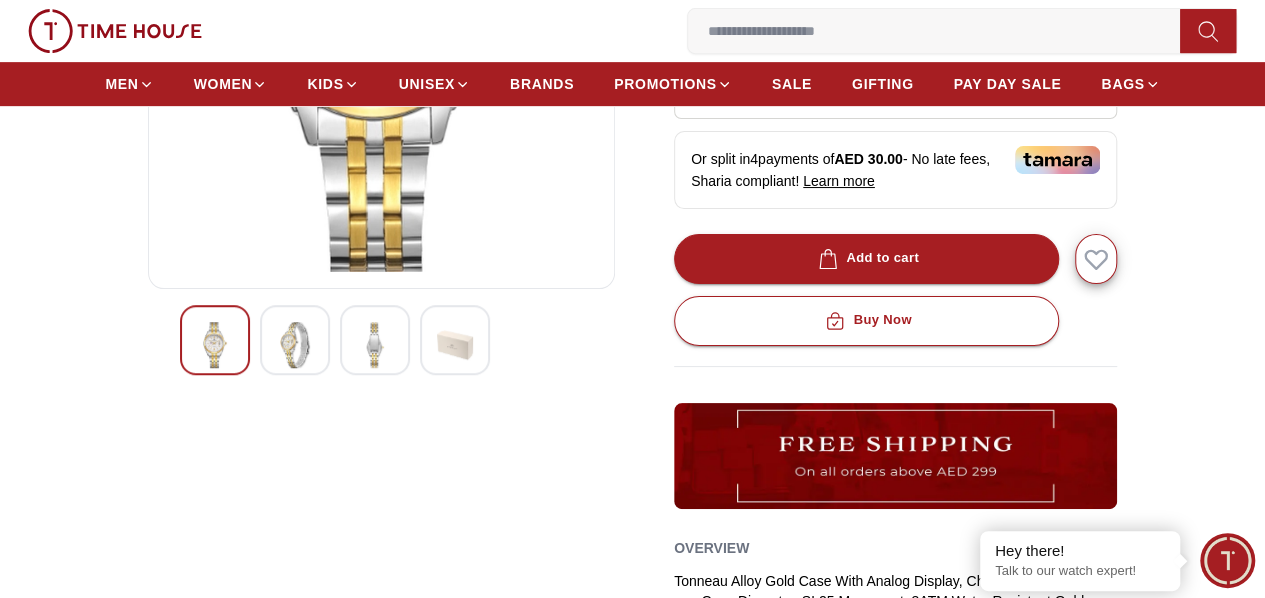 click at bounding box center (295, 345) 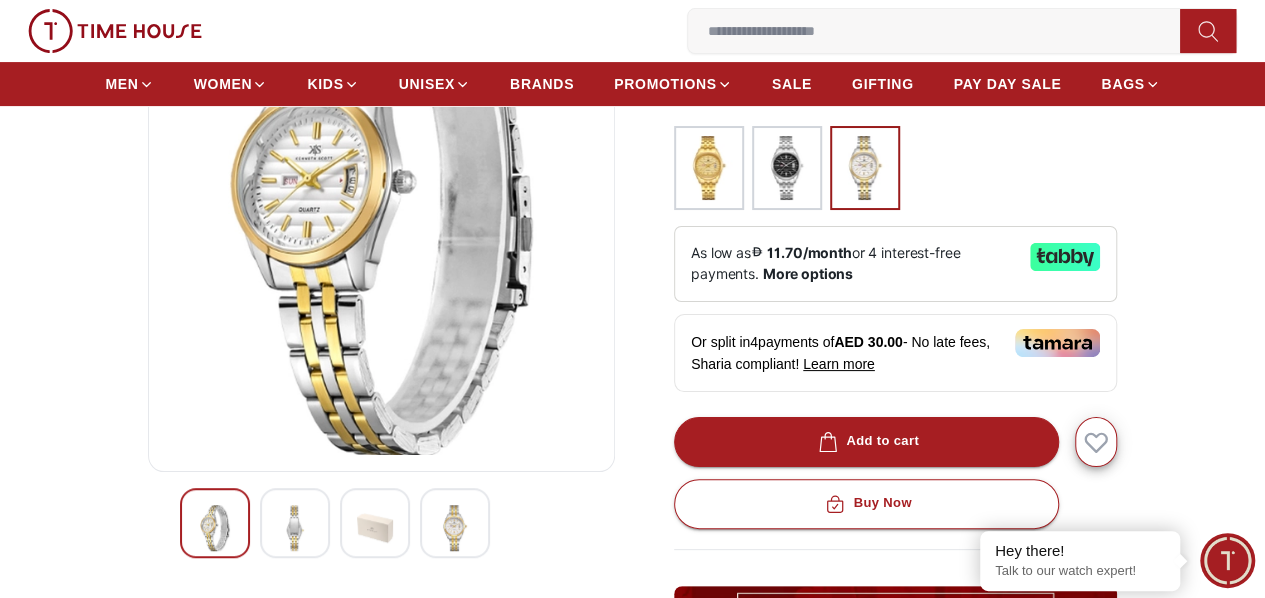 scroll, scrollTop: 120, scrollLeft: 0, axis: vertical 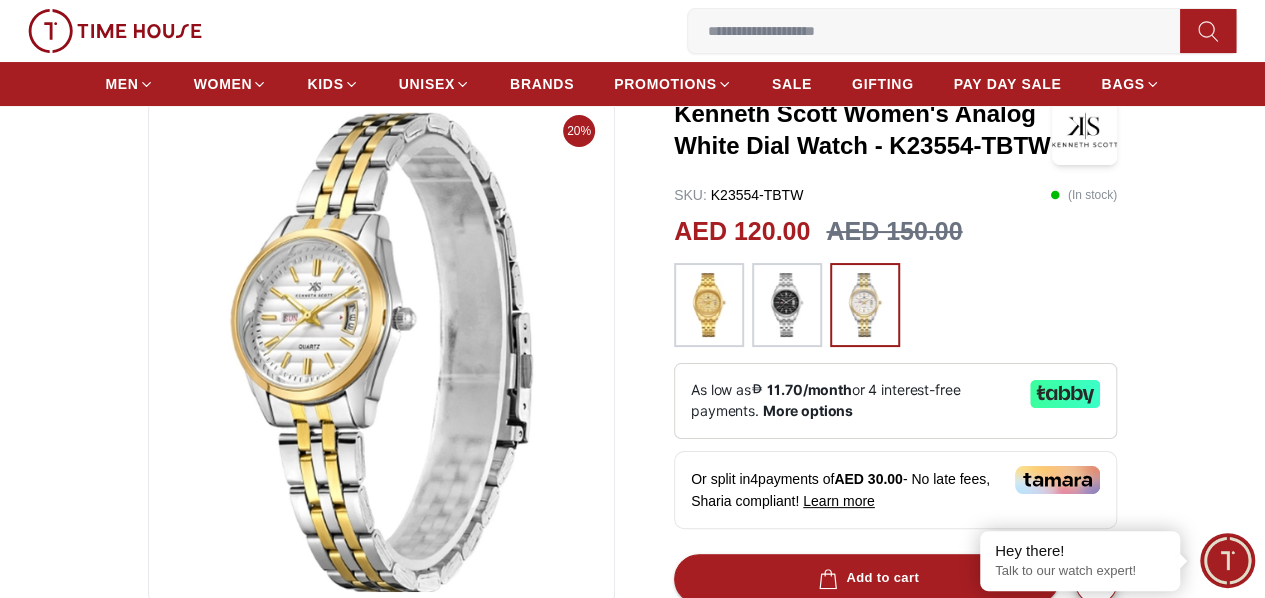 click at bounding box center [709, 305] 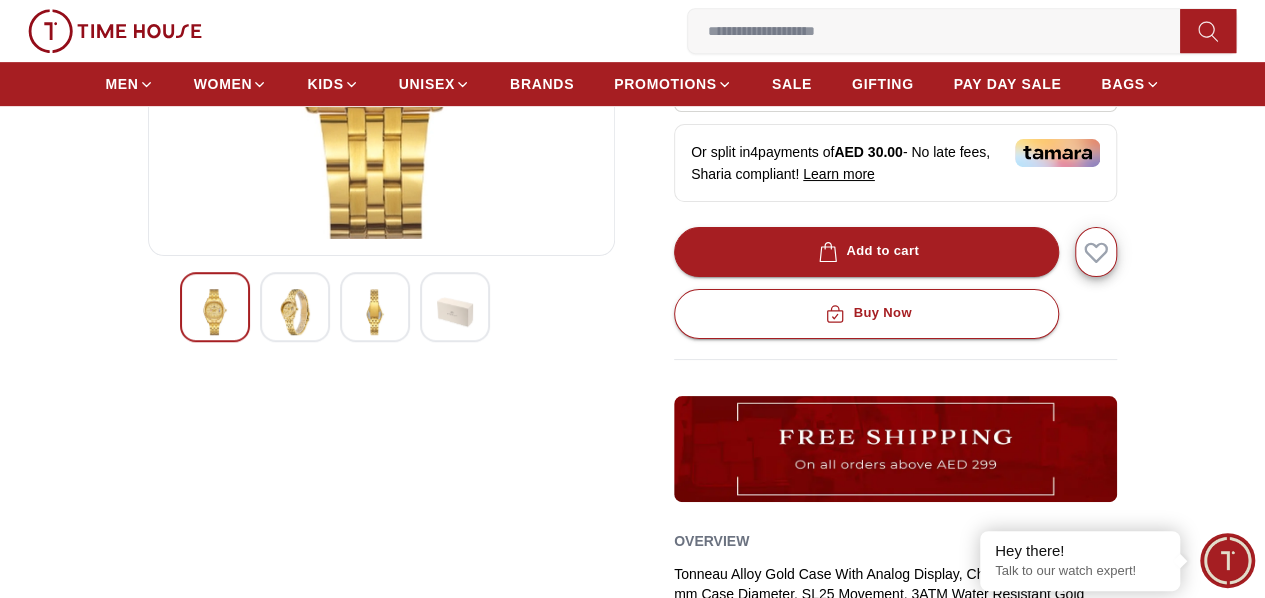 scroll, scrollTop: 480, scrollLeft: 0, axis: vertical 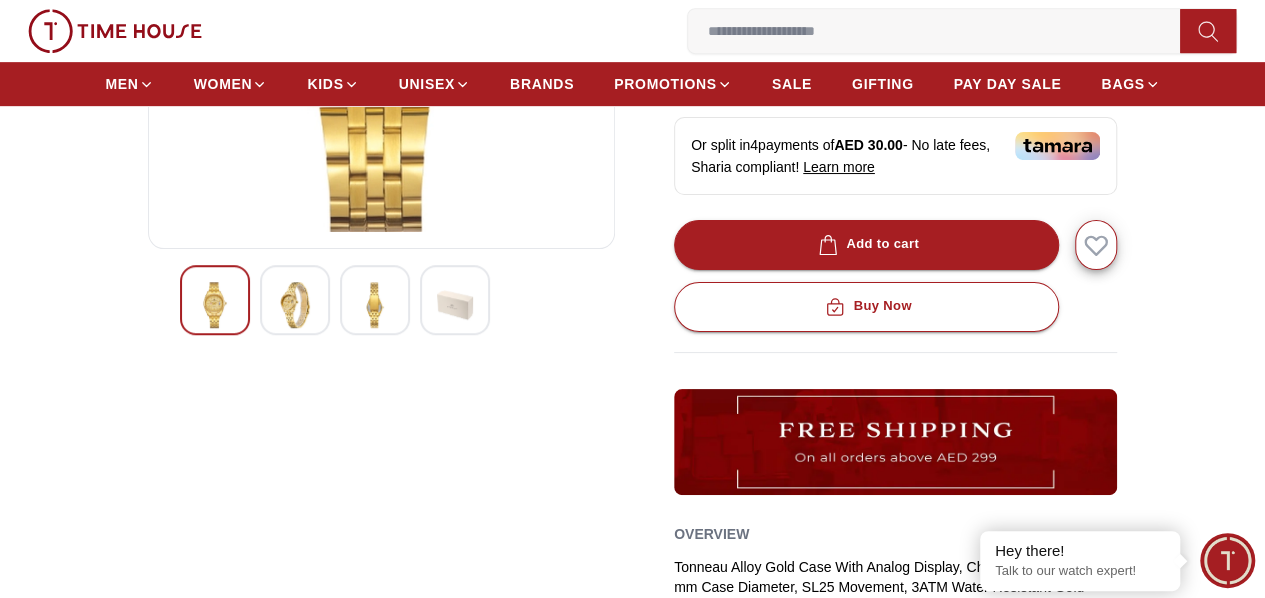 click at bounding box center (455, 305) 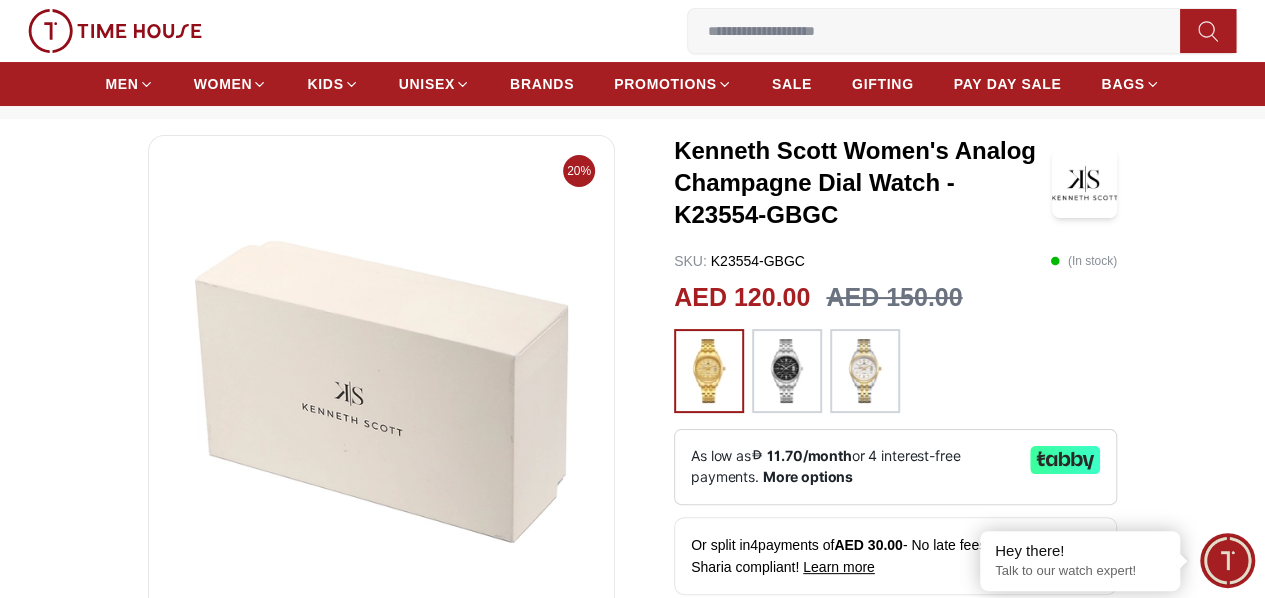 scroll, scrollTop: 0, scrollLeft: 0, axis: both 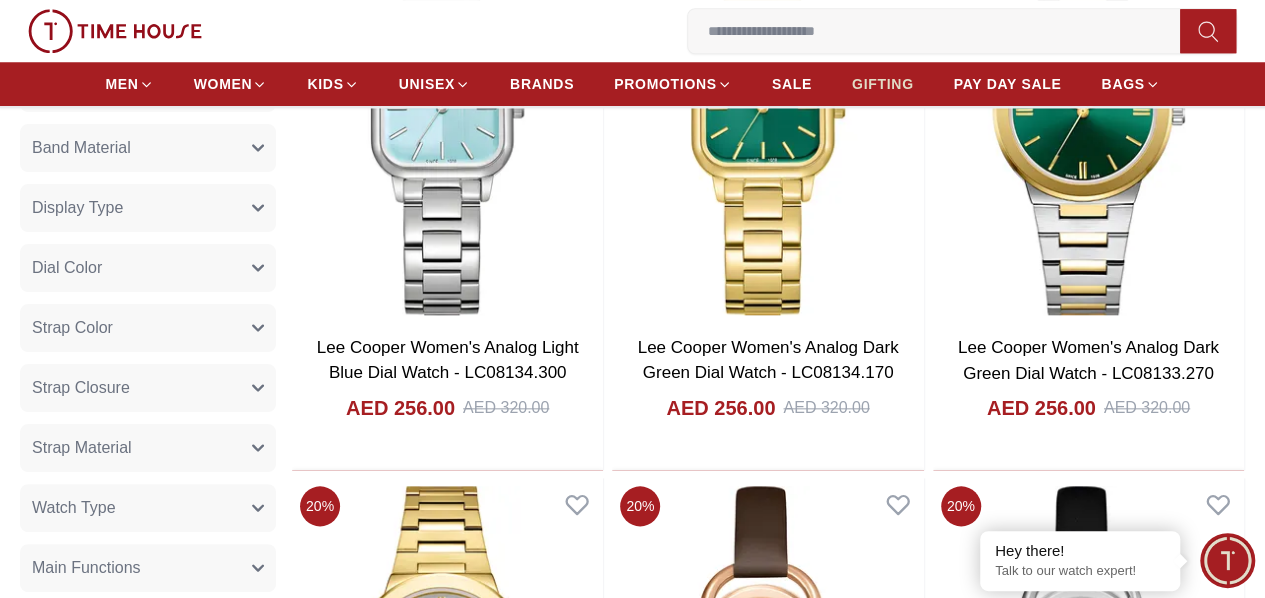 click on "GIFTING" at bounding box center [883, 84] 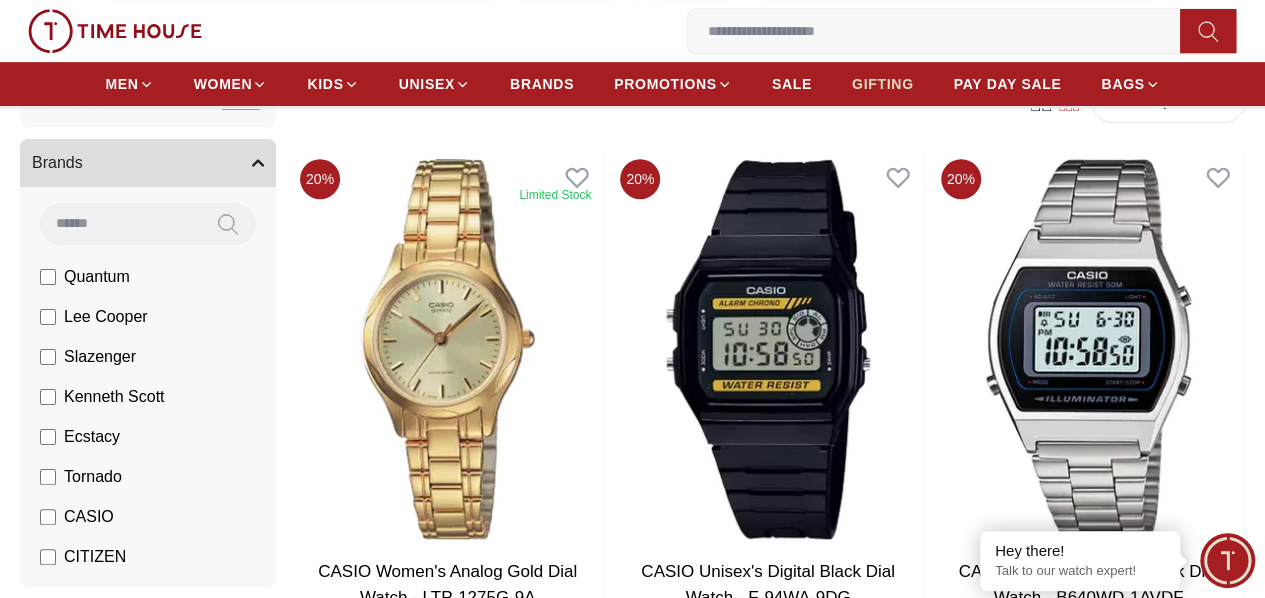 scroll, scrollTop: 560, scrollLeft: 0, axis: vertical 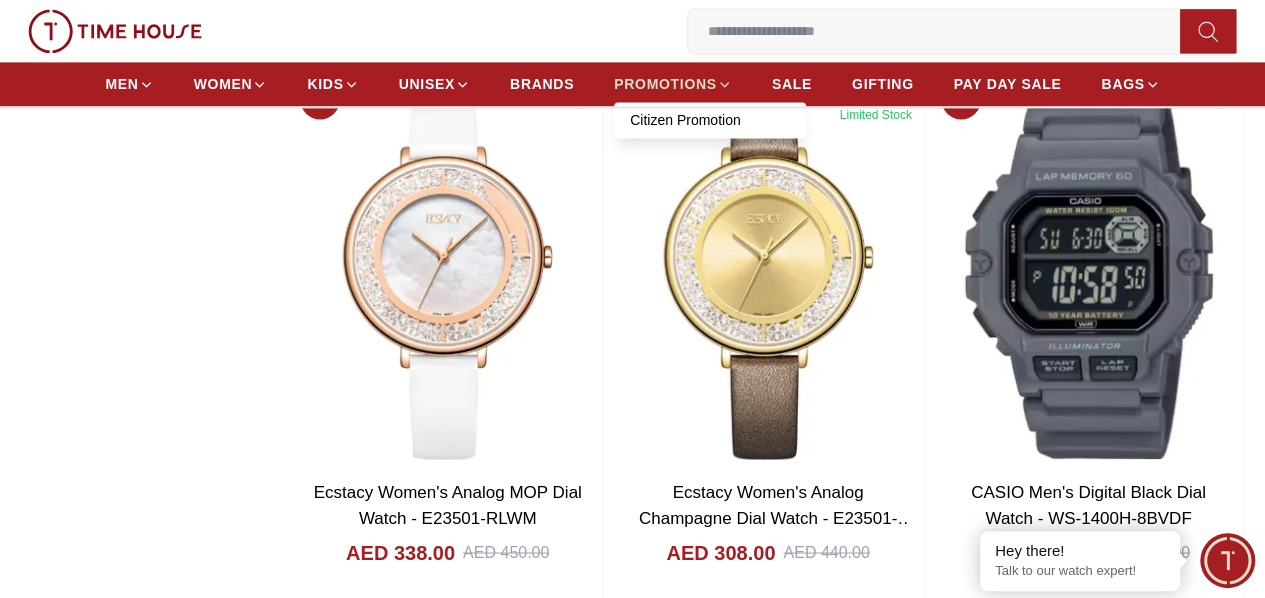click 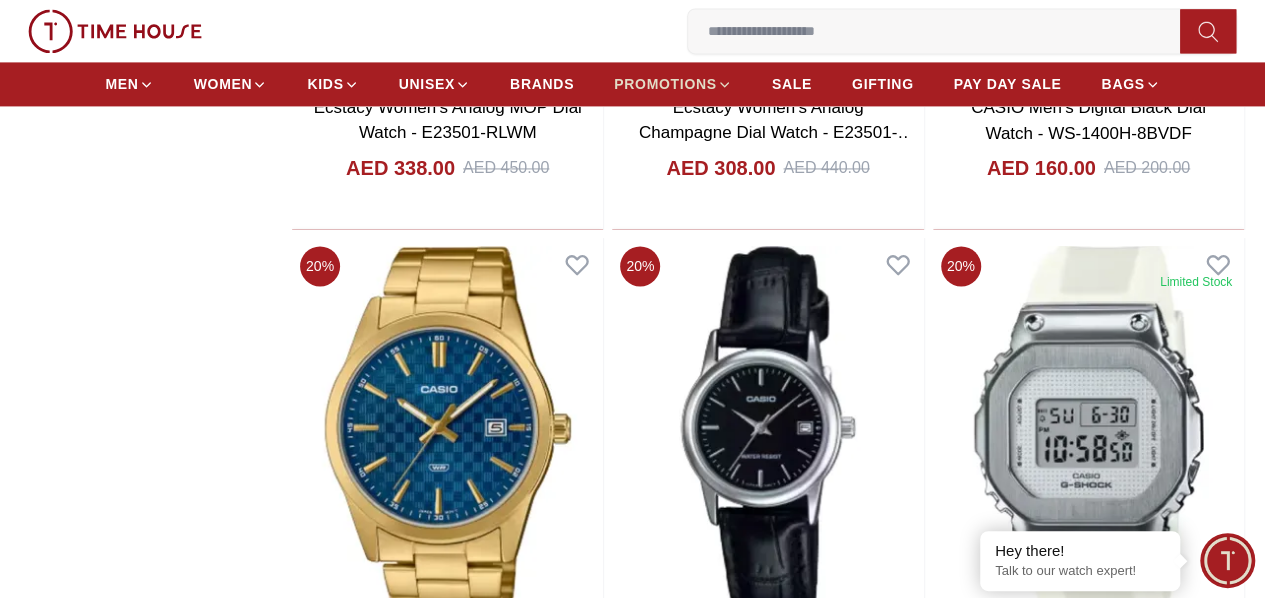 scroll, scrollTop: 0, scrollLeft: 0, axis: both 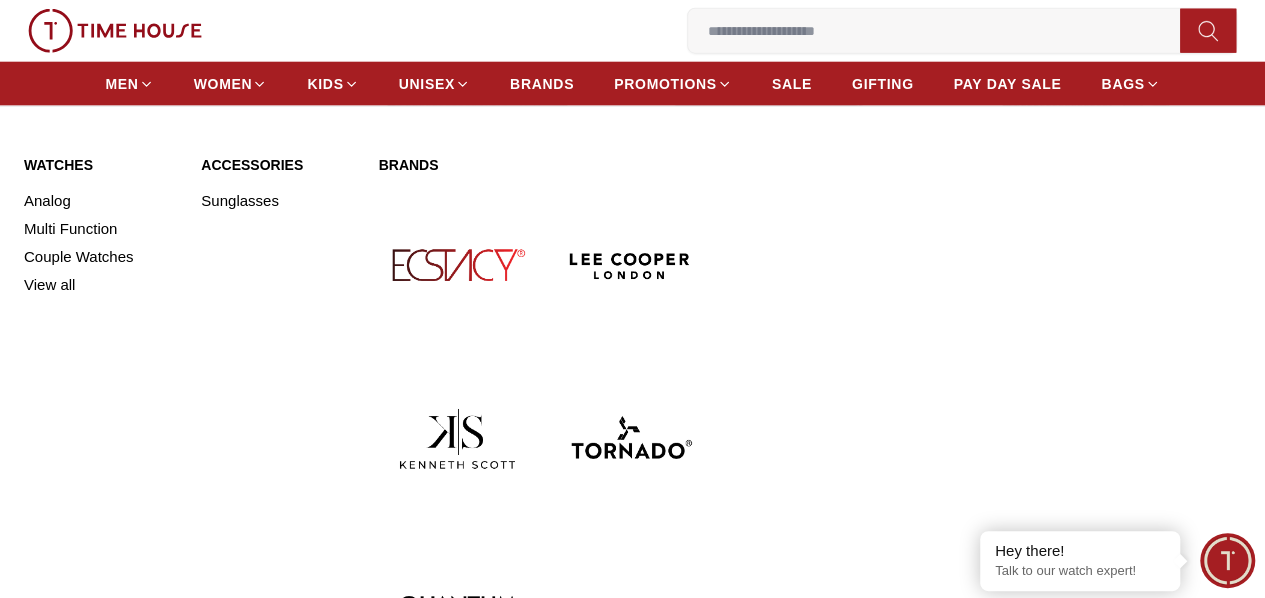click at bounding box center [630, 438] 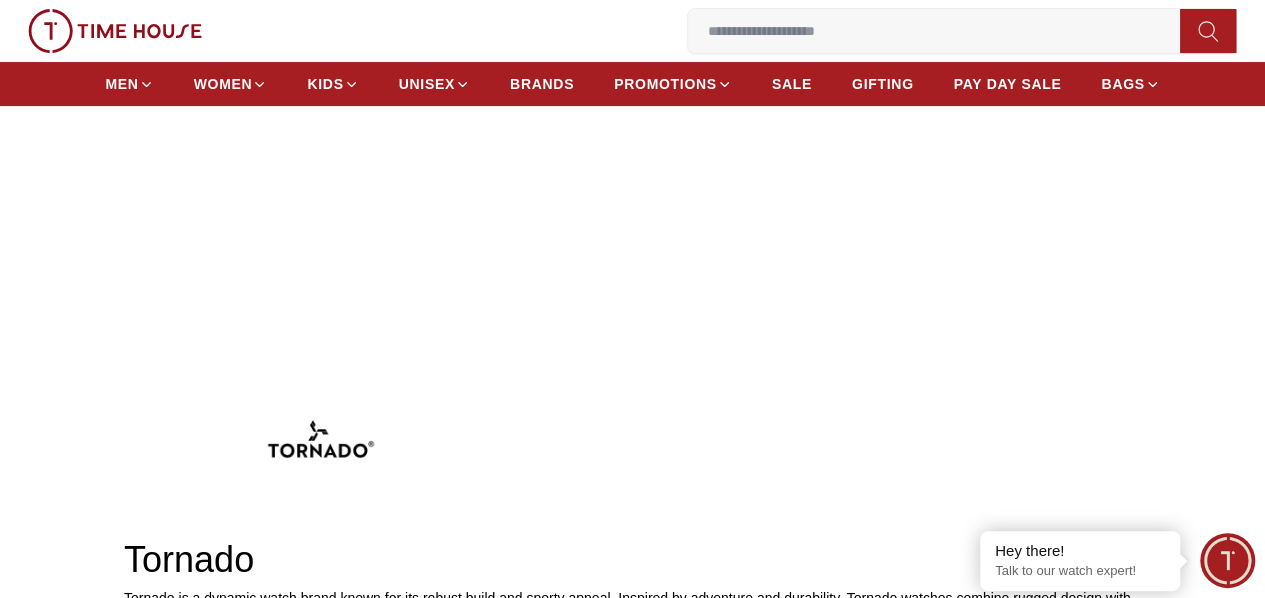 scroll, scrollTop: 0, scrollLeft: 0, axis: both 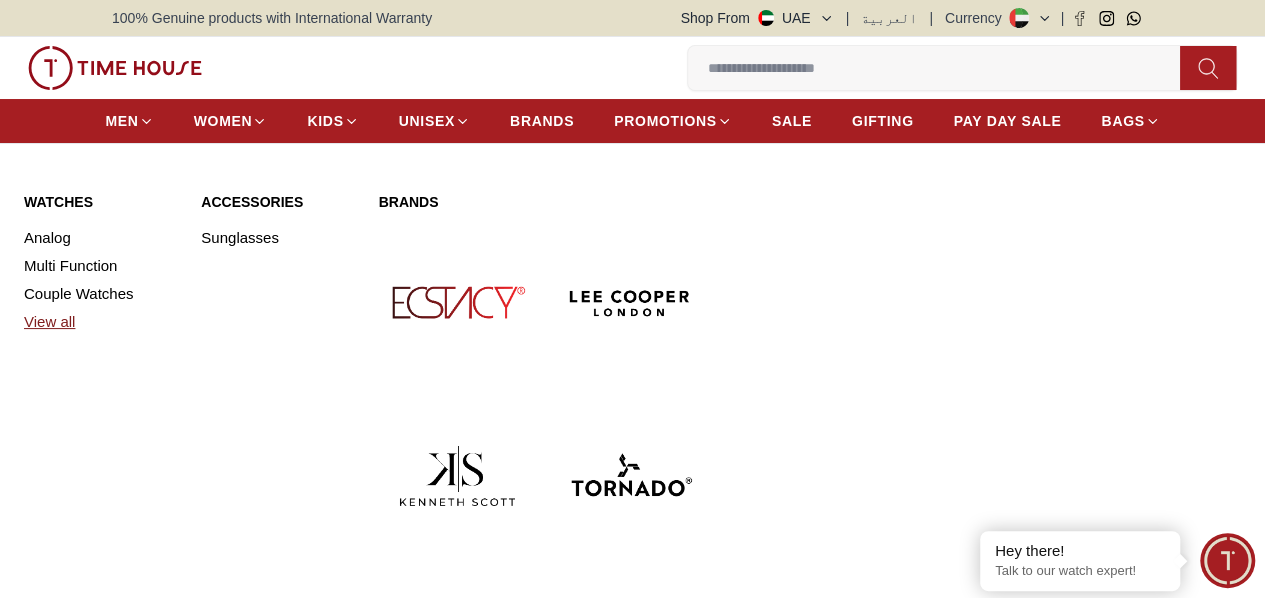 click on "View all" at bounding box center [100, 322] 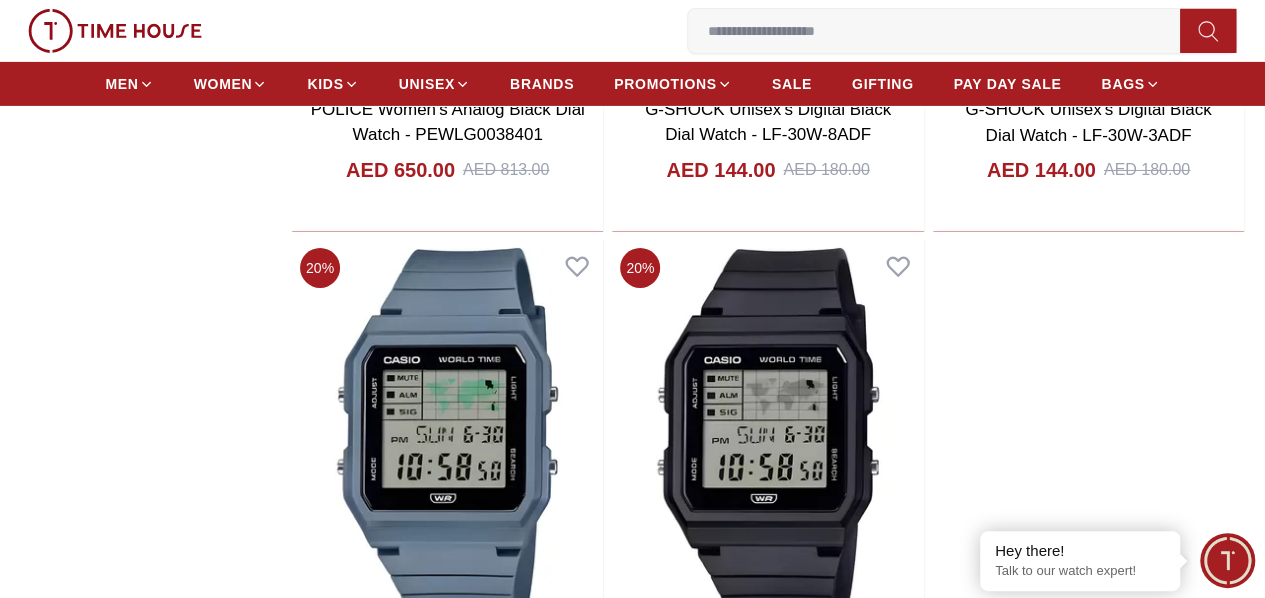 scroll, scrollTop: 3360, scrollLeft: 0, axis: vertical 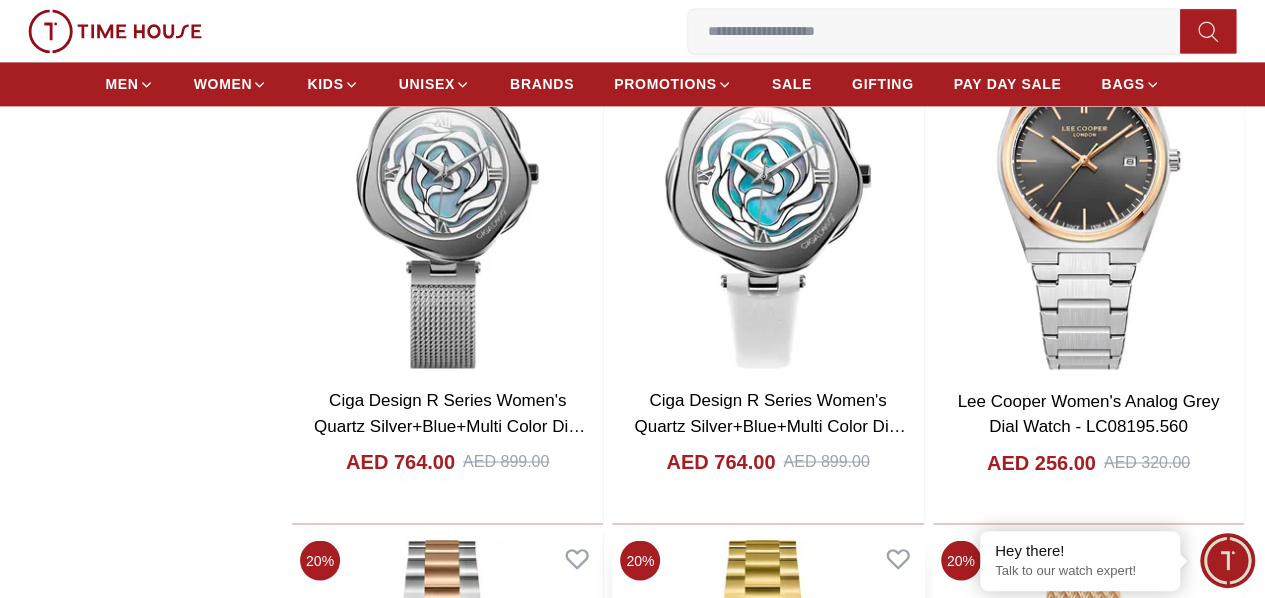 click at bounding box center (767, 730) 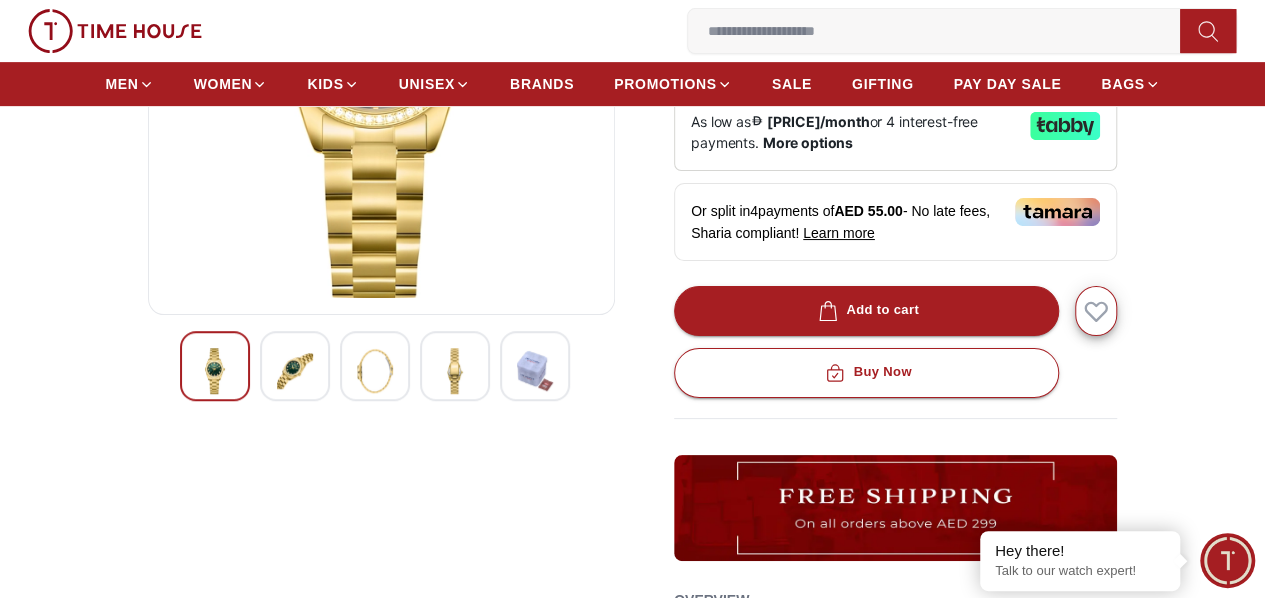 scroll, scrollTop: 440, scrollLeft: 0, axis: vertical 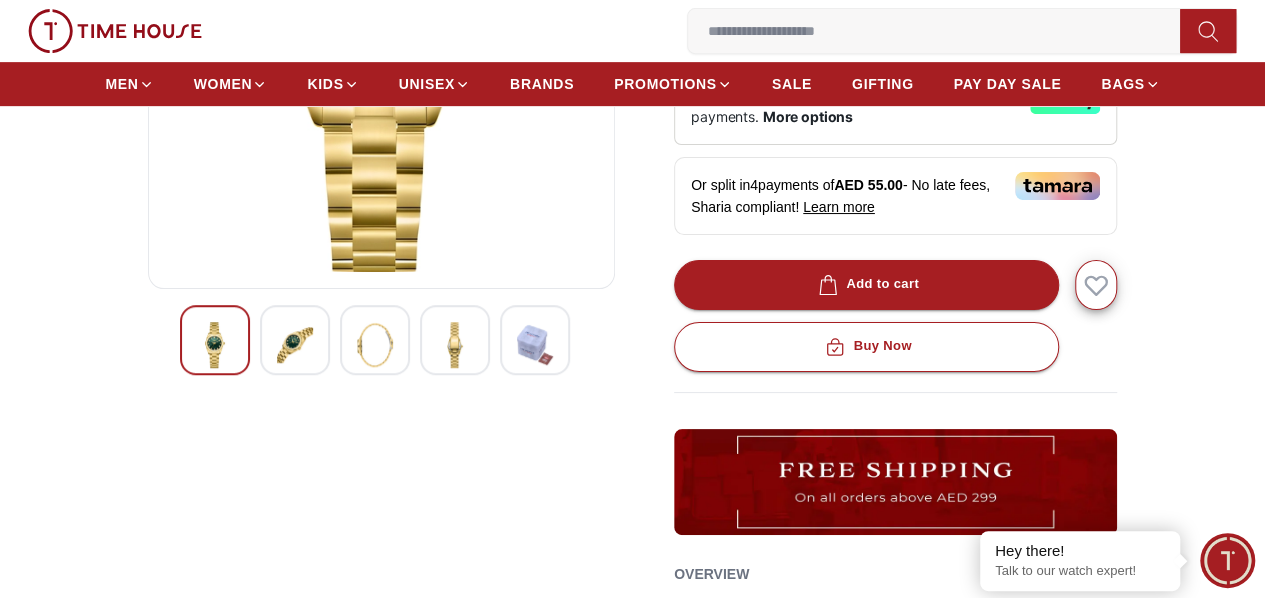 click at bounding box center [295, 345] 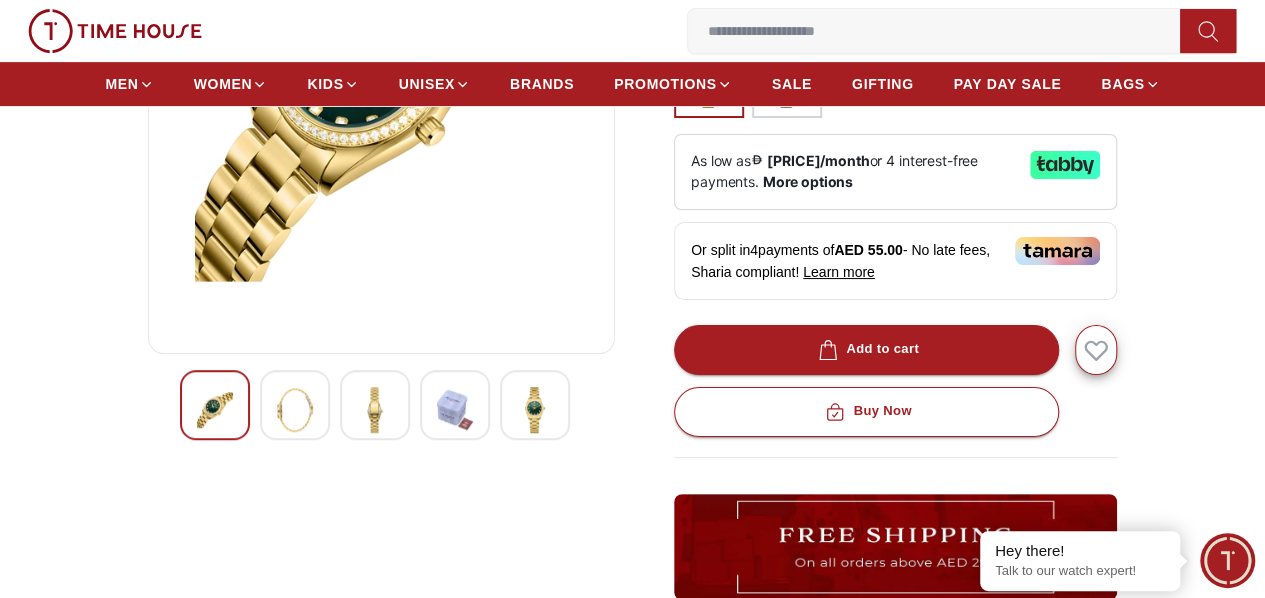 scroll, scrollTop: 440, scrollLeft: 0, axis: vertical 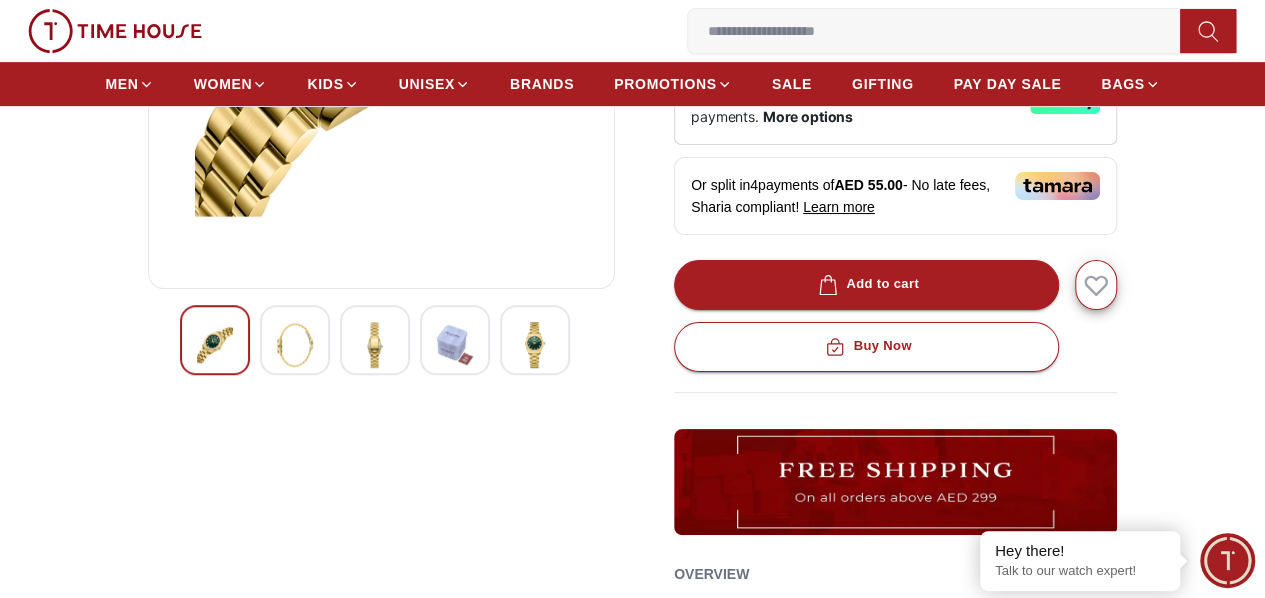 click at bounding box center [375, 340] 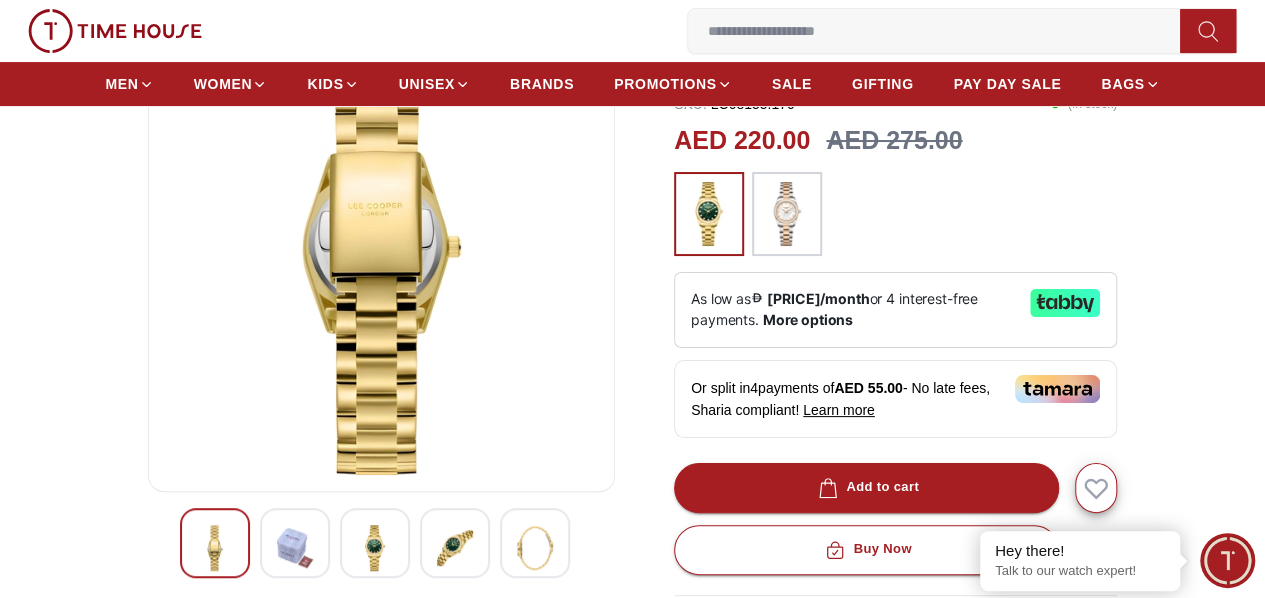 scroll, scrollTop: 240, scrollLeft: 0, axis: vertical 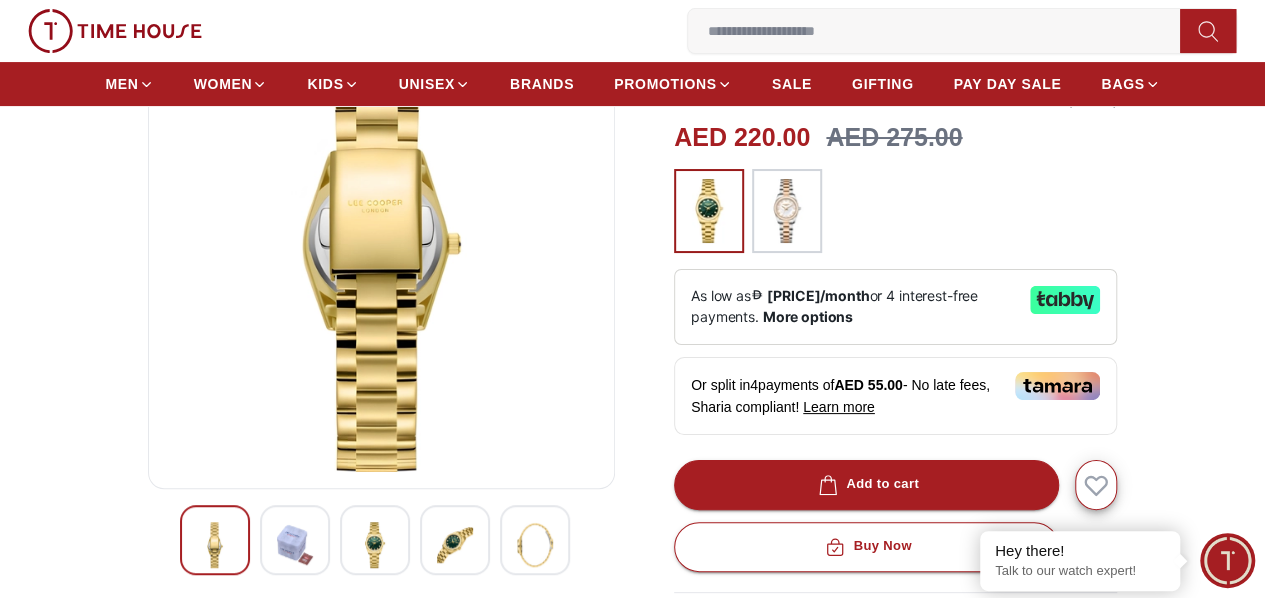 click at bounding box center (535, 545) 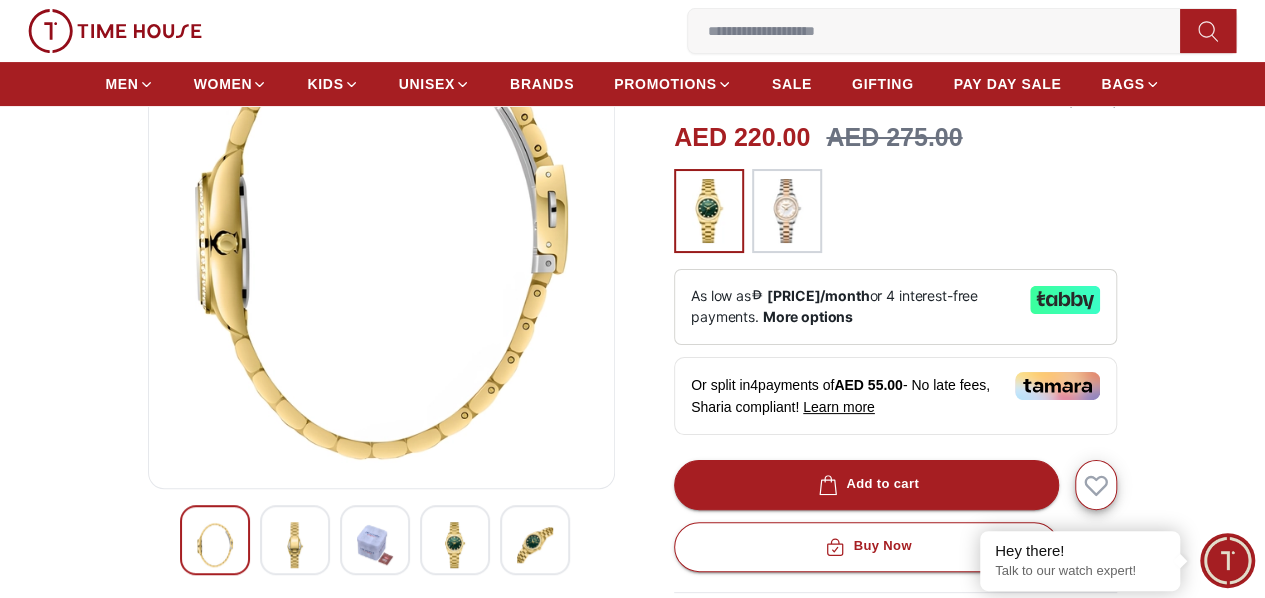 click at bounding box center [455, 545] 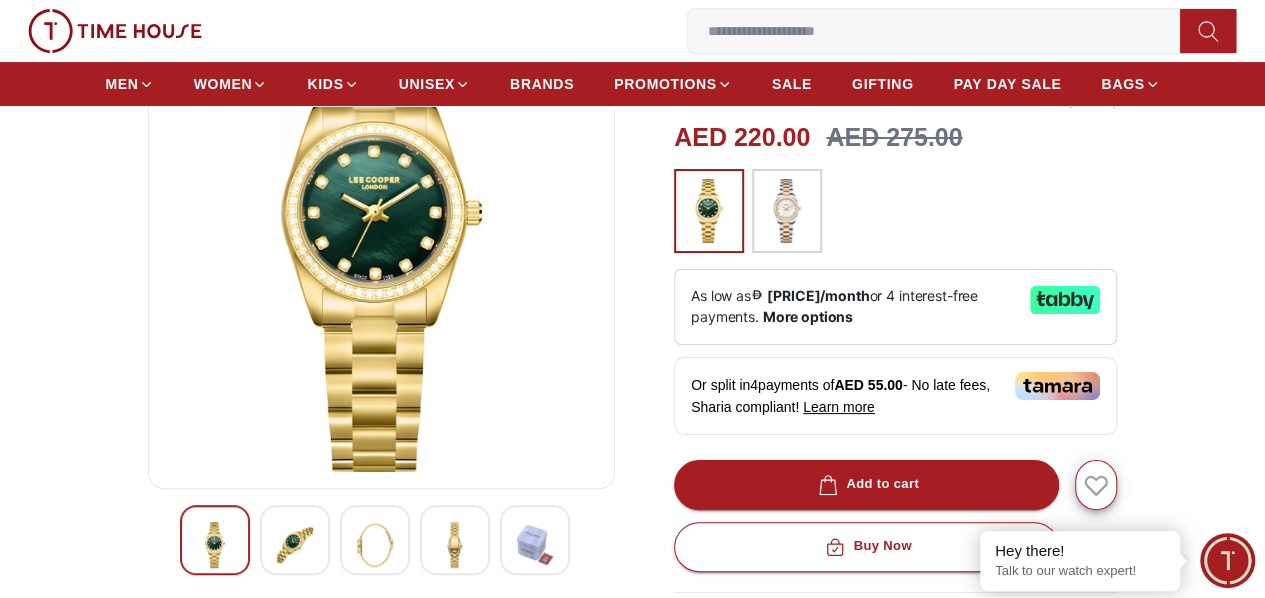 click at bounding box center [295, 540] 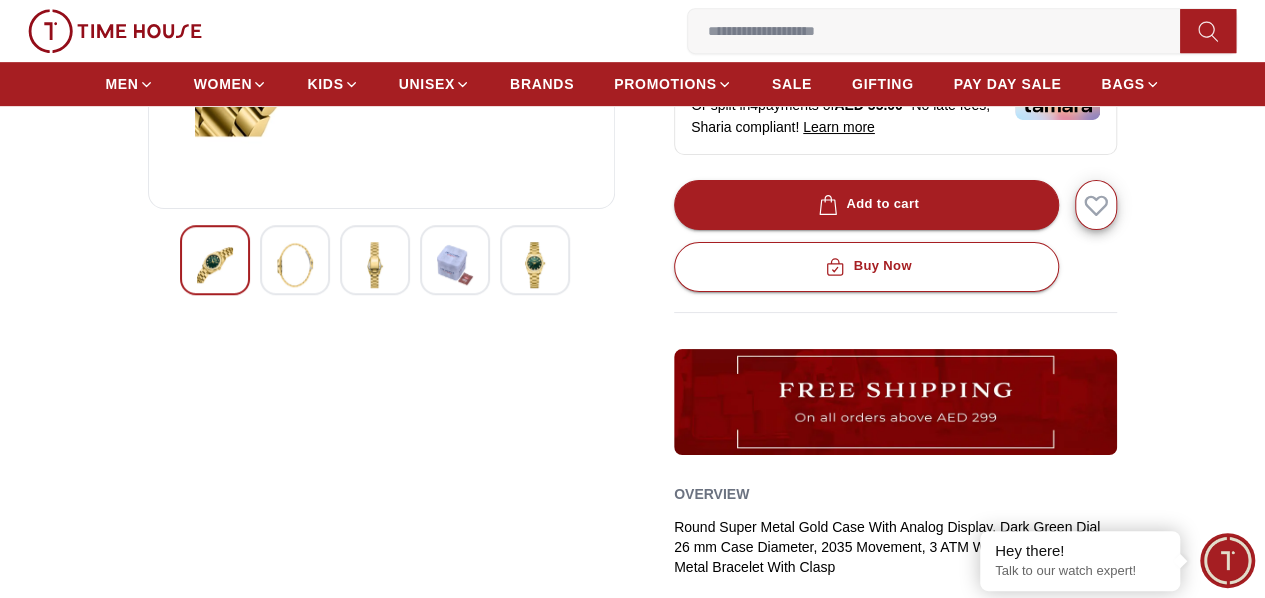 scroll, scrollTop: 480, scrollLeft: 0, axis: vertical 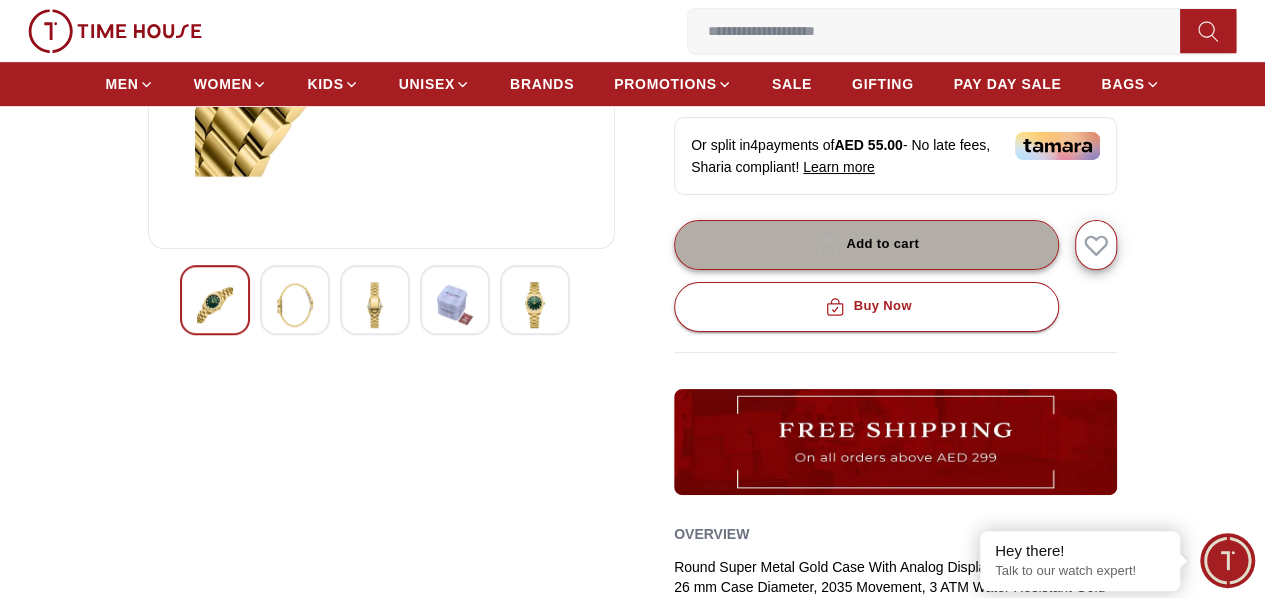 click on "Add to cart" at bounding box center (866, 244) 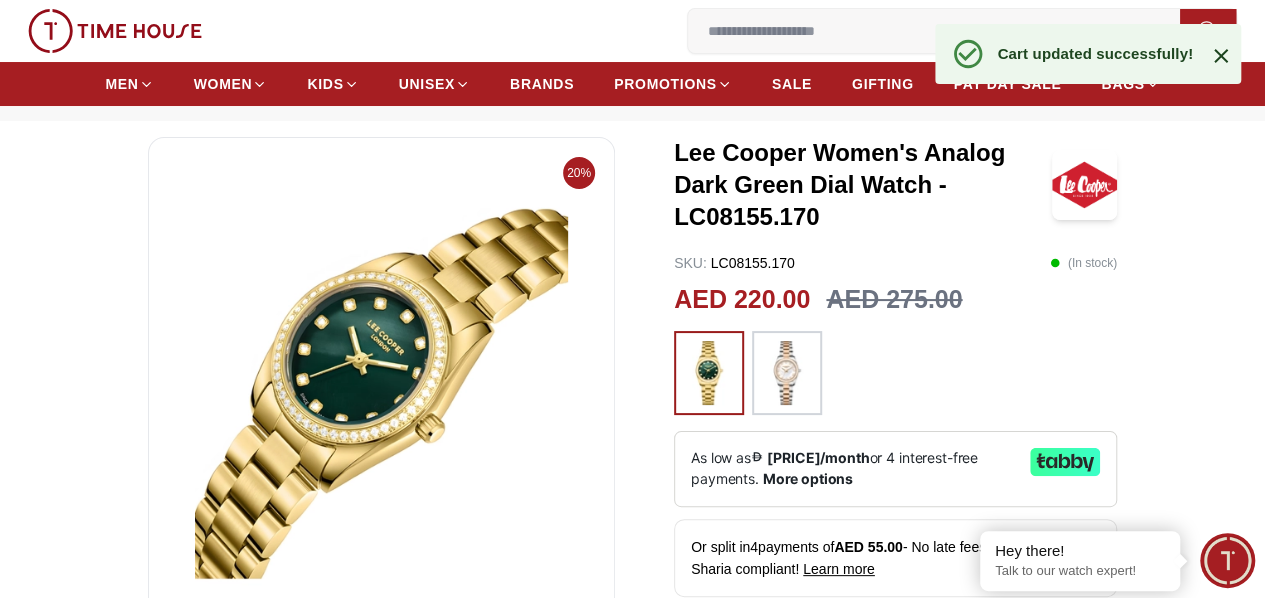 scroll, scrollTop: 40, scrollLeft: 0, axis: vertical 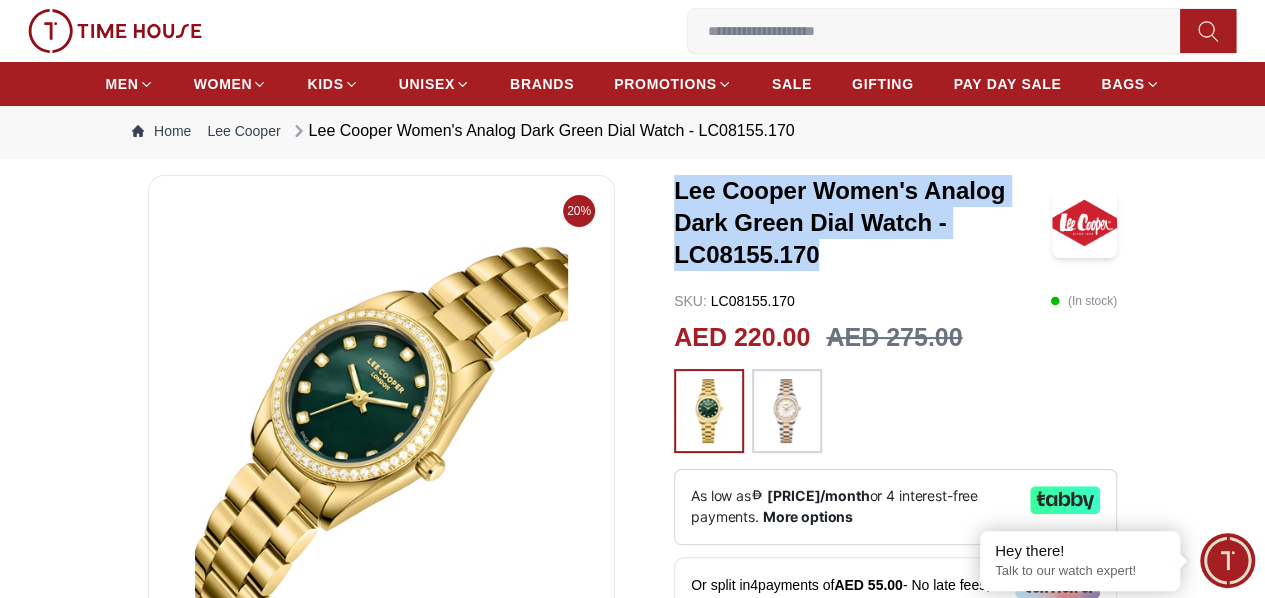 drag, startPoint x: 658, startPoint y: 215, endPoint x: 1024, endPoint y: 250, distance: 367.66968 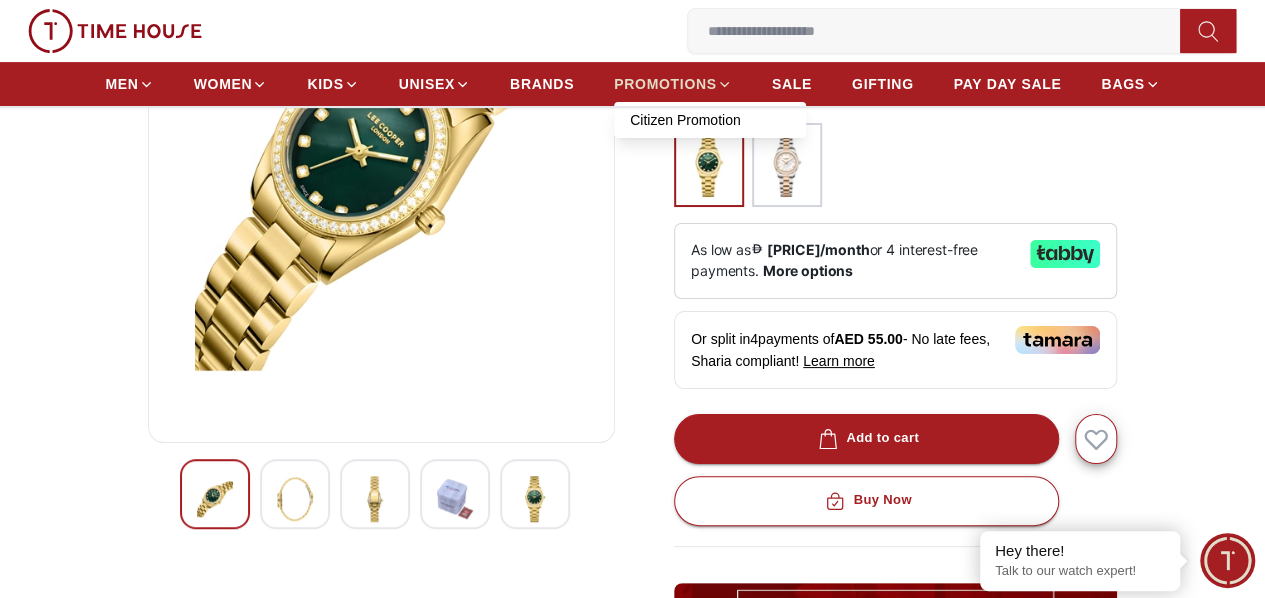 scroll, scrollTop: 320, scrollLeft: 0, axis: vertical 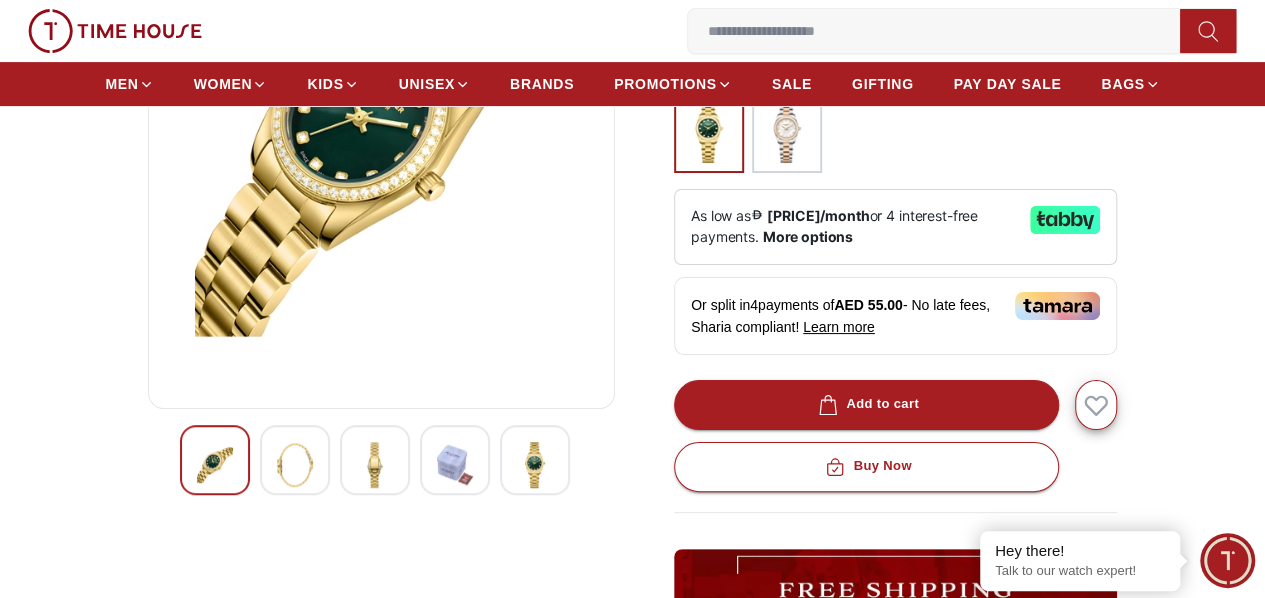 click at bounding box center (535, 465) 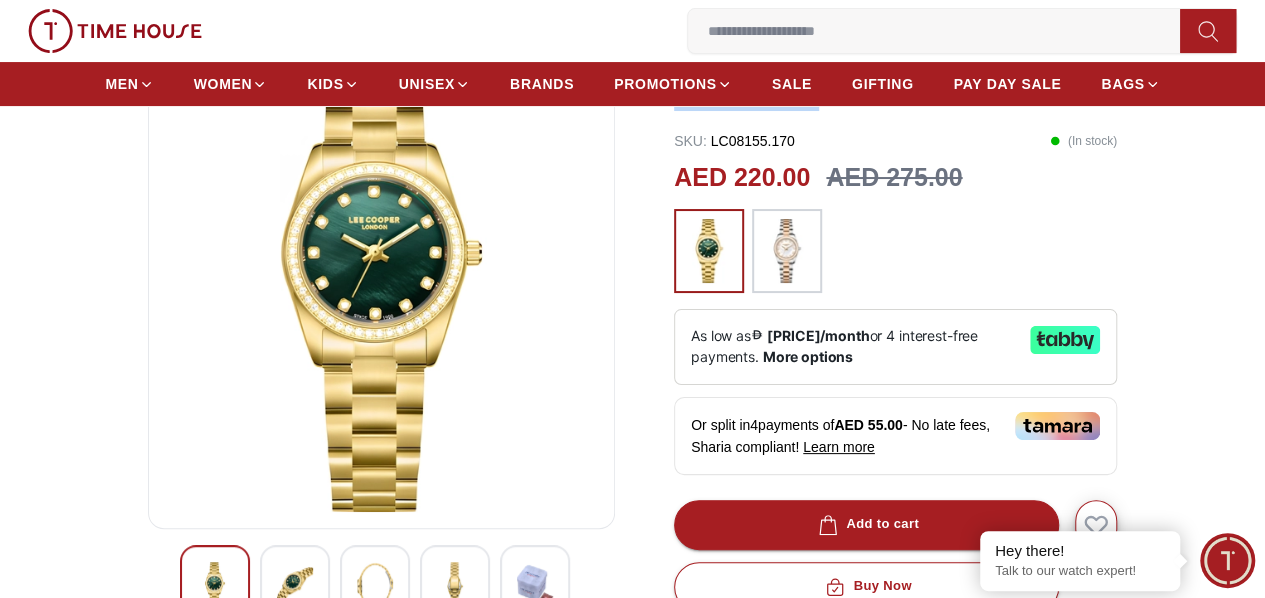 scroll, scrollTop: 160, scrollLeft: 0, axis: vertical 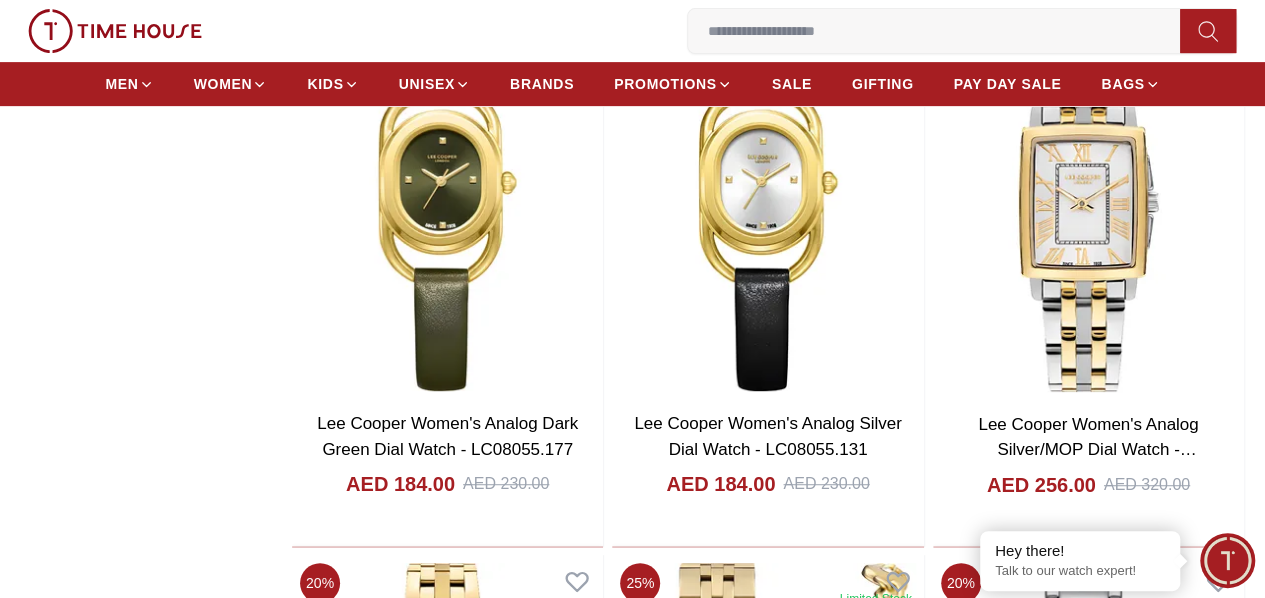 click at bounding box center [942, 31] 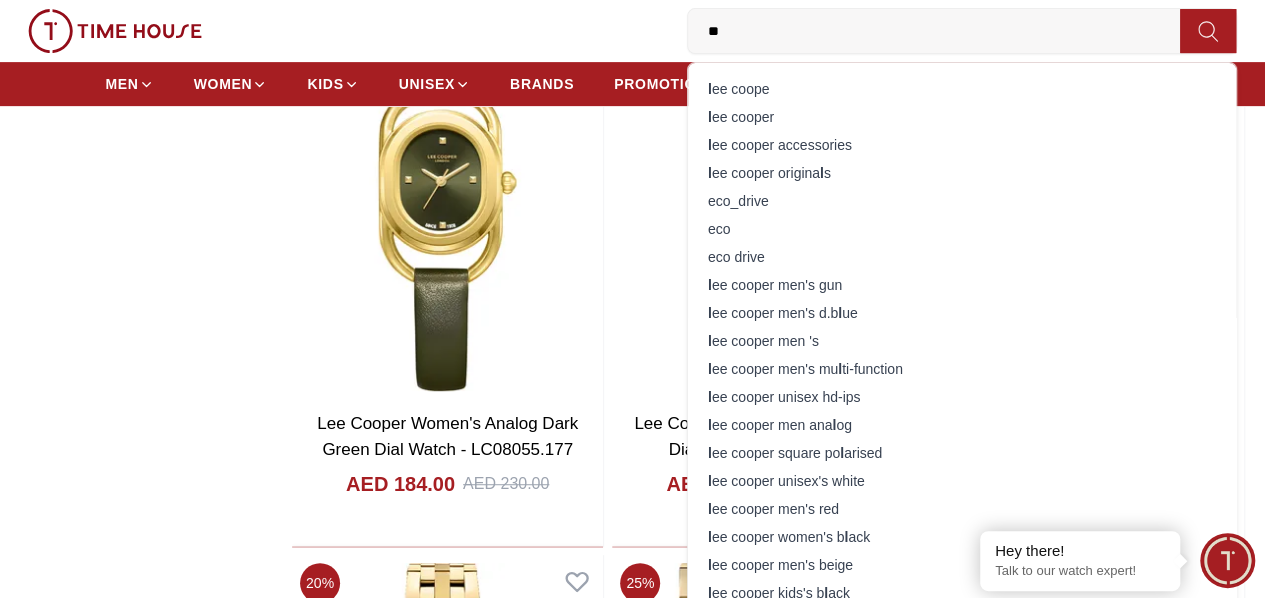 type on "*" 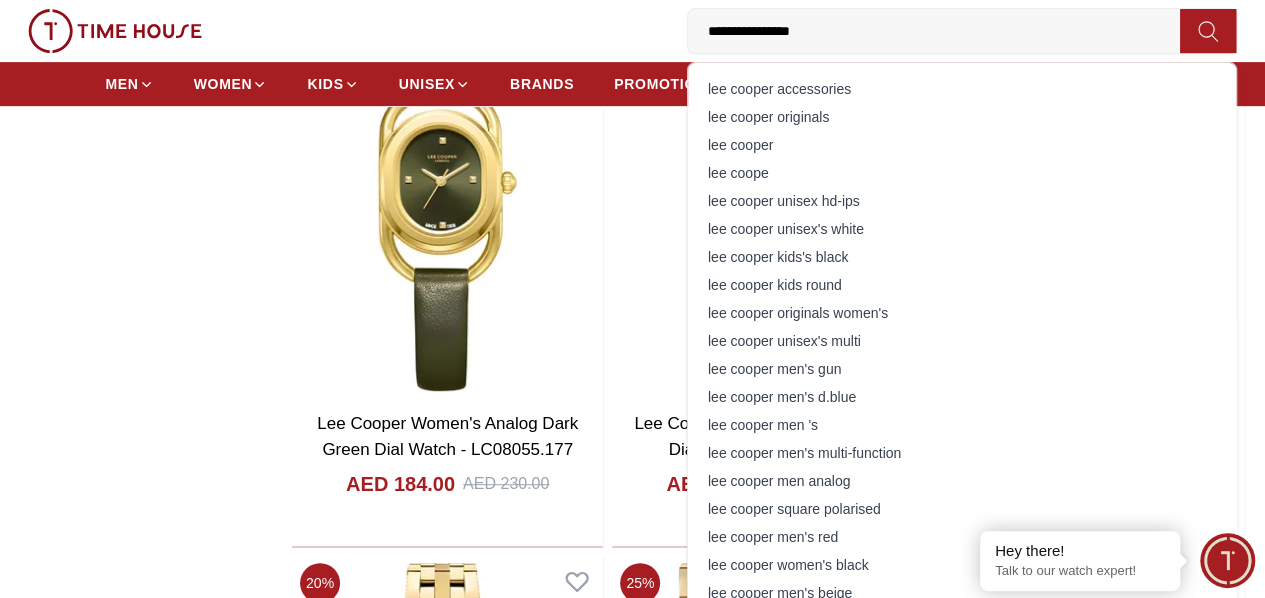 type on "**********" 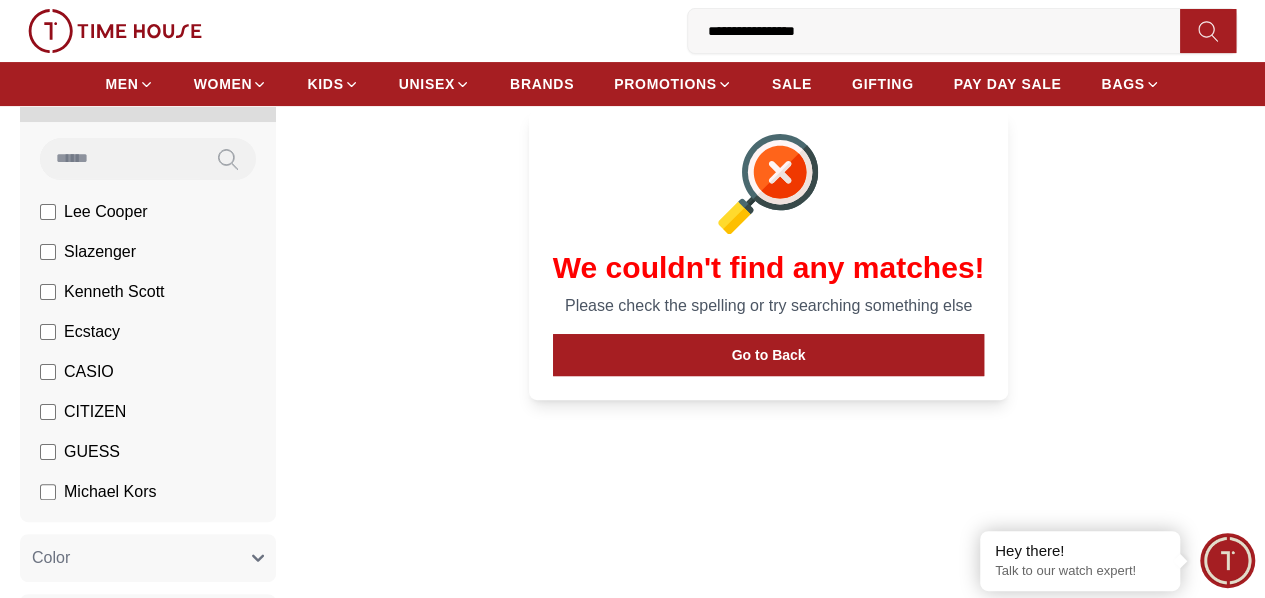 scroll, scrollTop: 200, scrollLeft: 0, axis: vertical 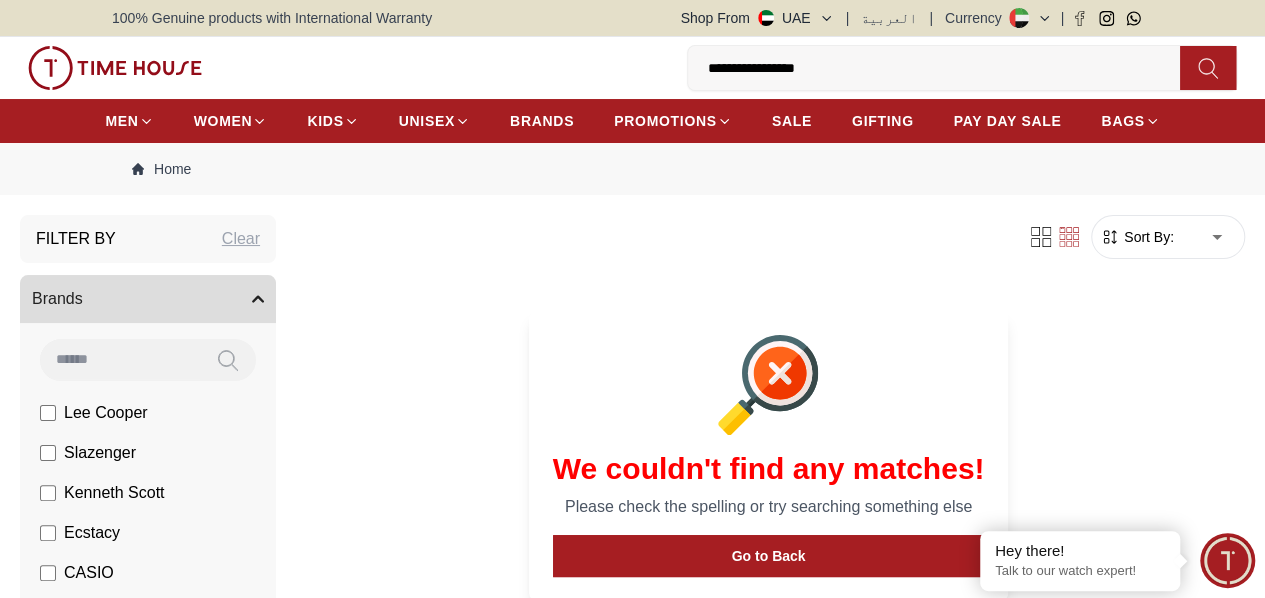 click on "**********" at bounding box center [942, 68] 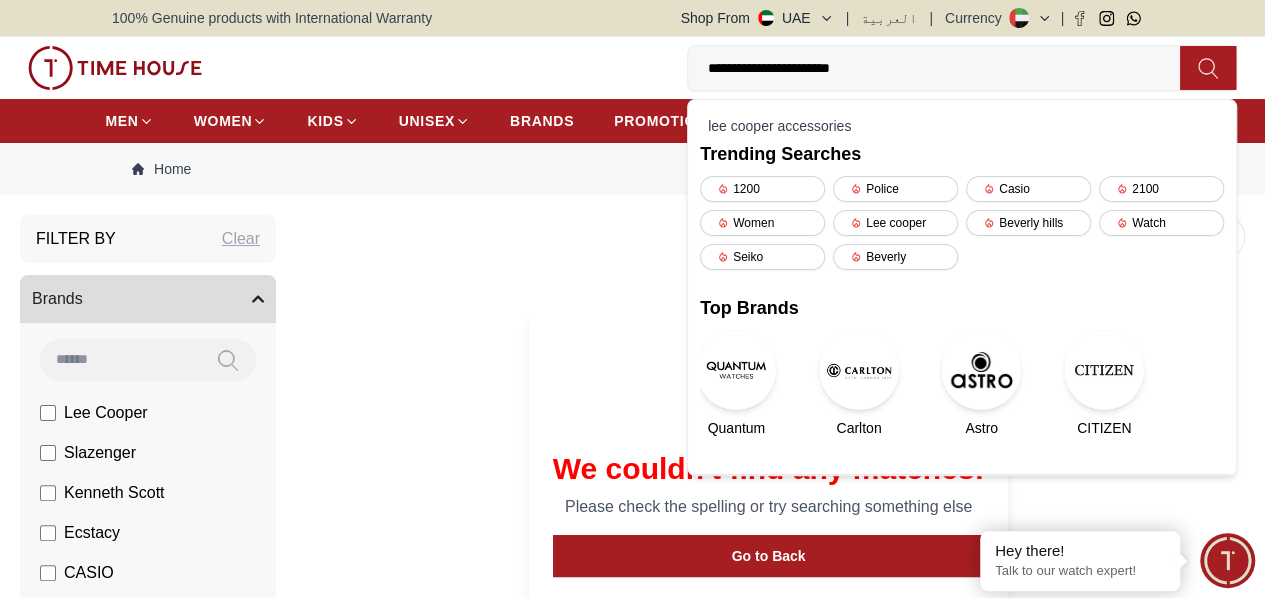 type on "**********" 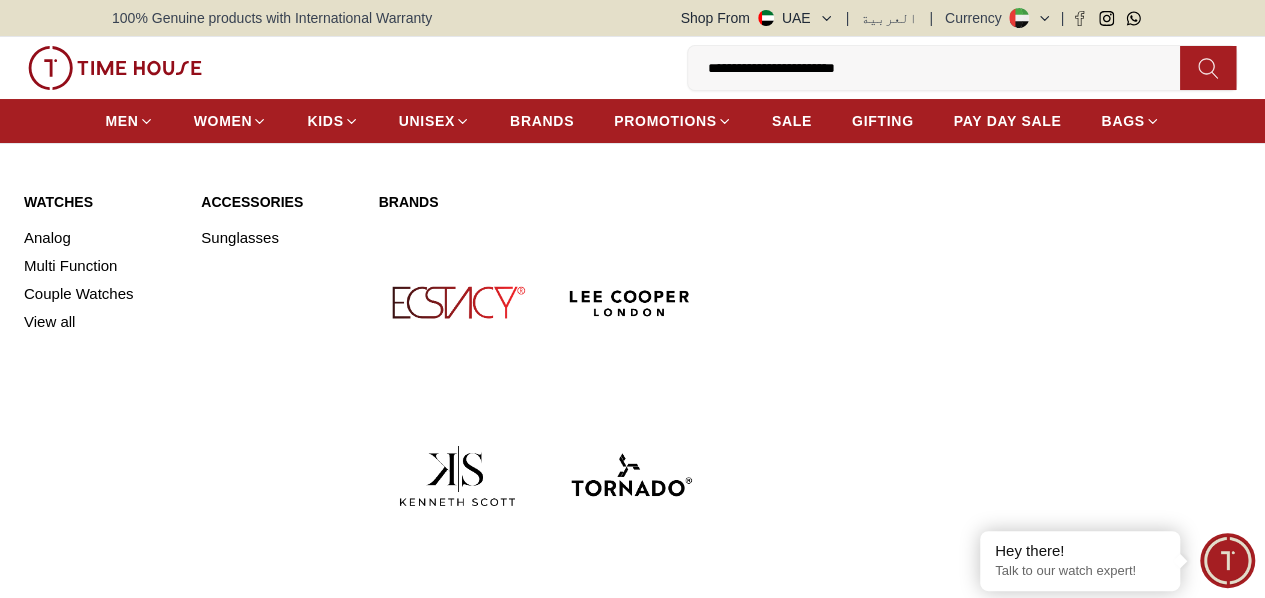 click at bounding box center (630, 302) 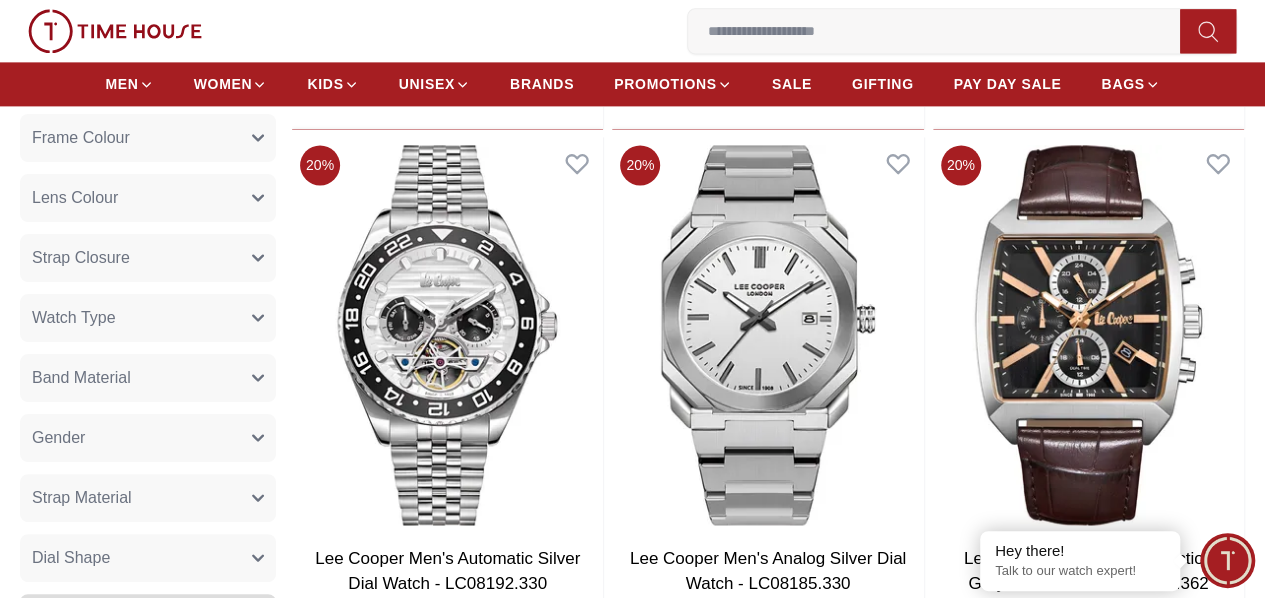 scroll, scrollTop: 1400, scrollLeft: 0, axis: vertical 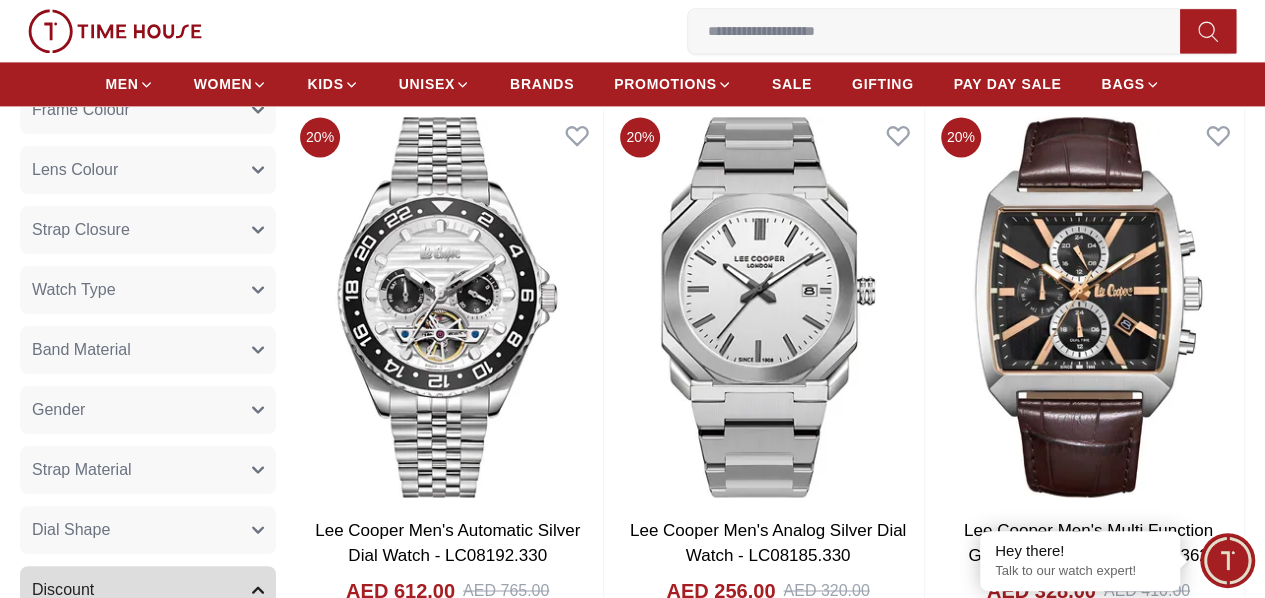 click 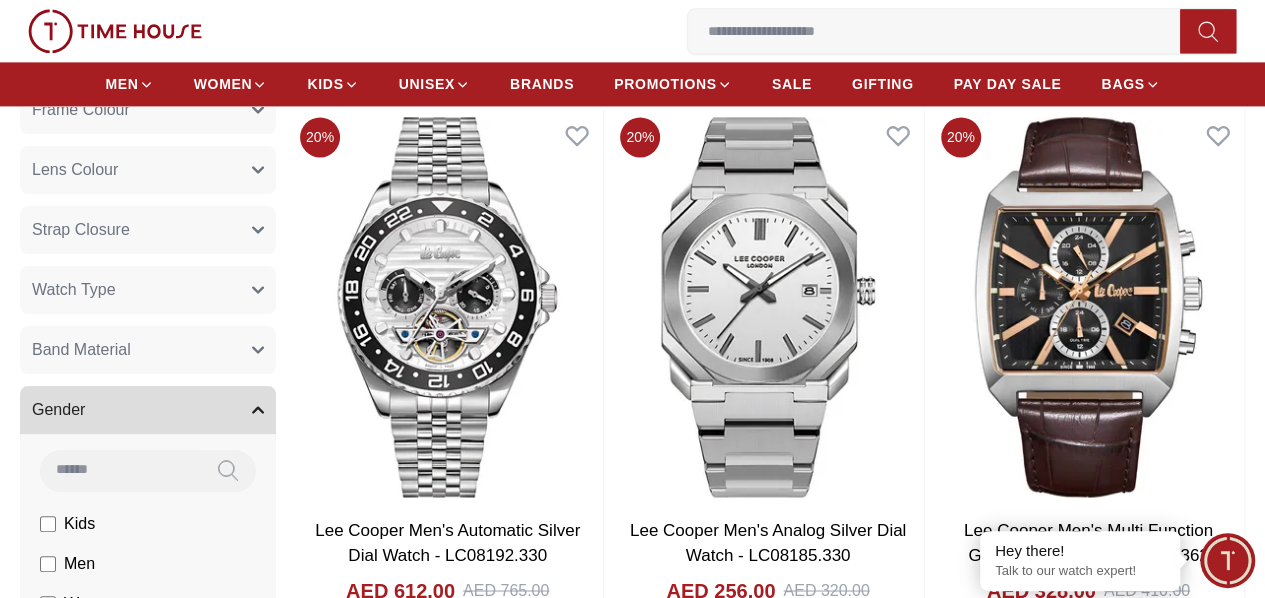 type 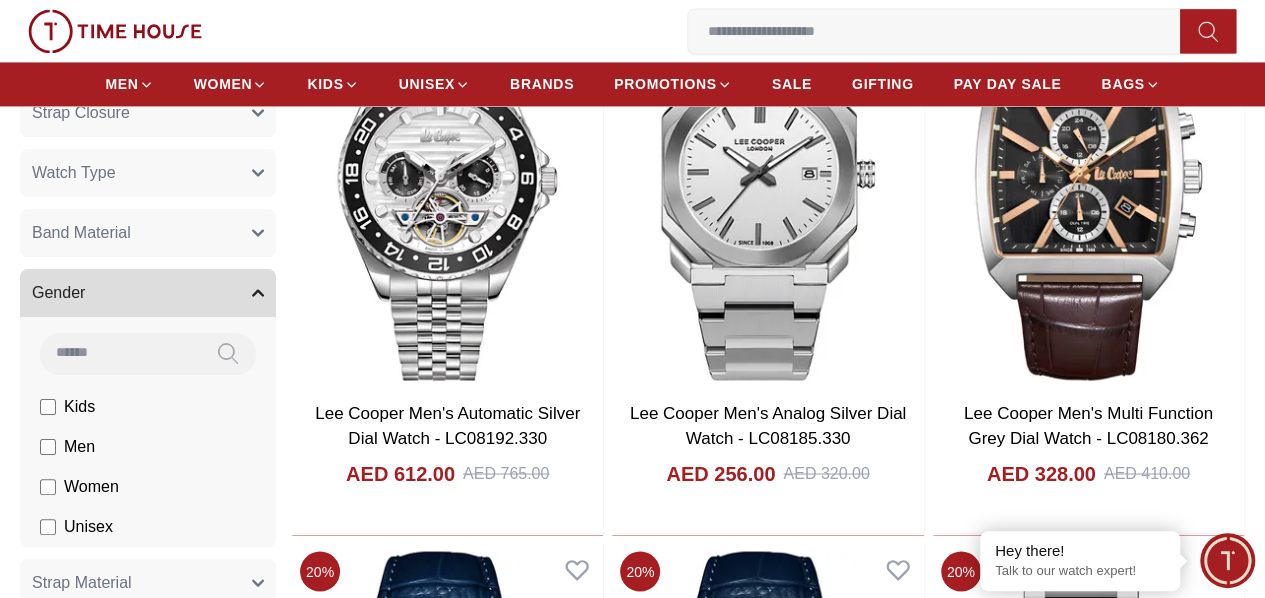 scroll, scrollTop: 1520, scrollLeft: 0, axis: vertical 